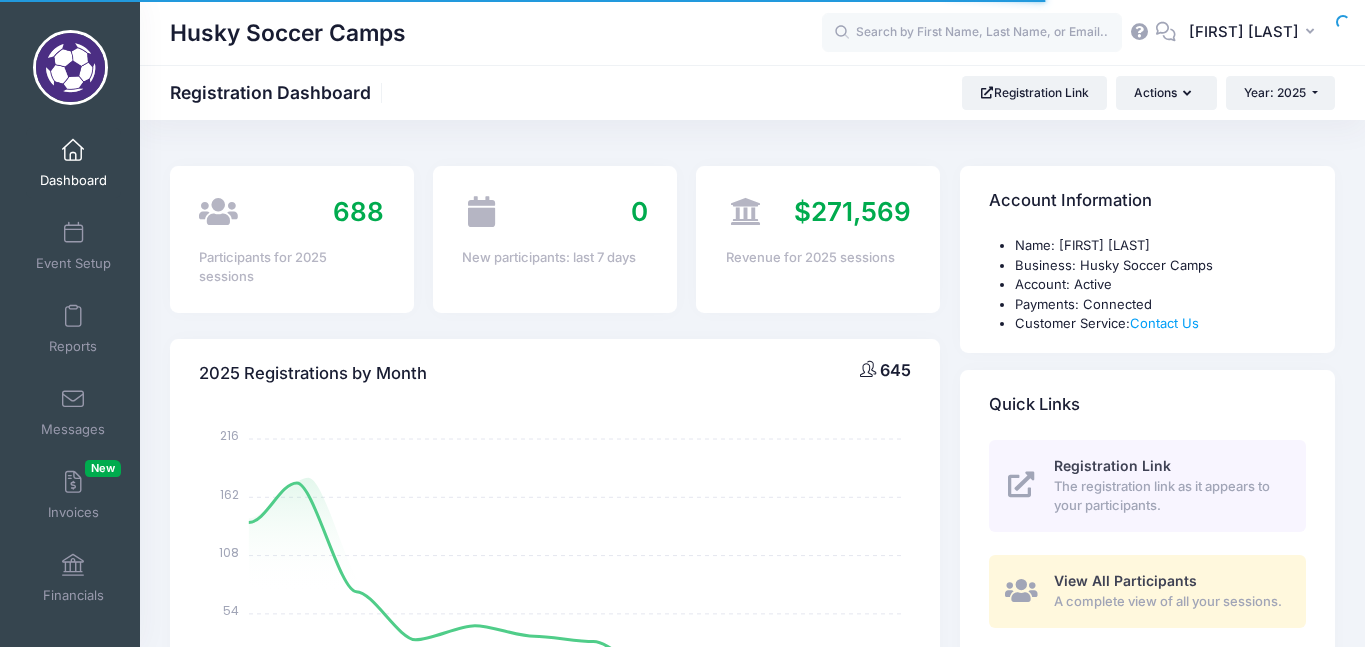 select 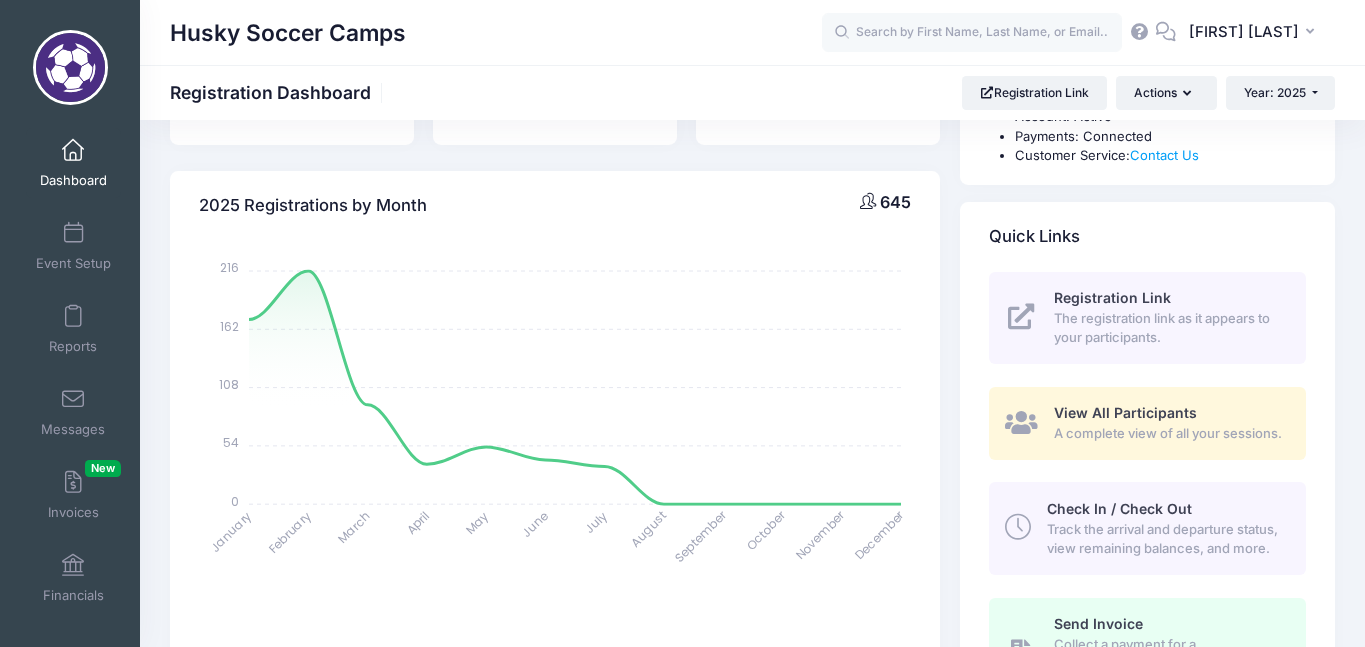 scroll, scrollTop: 0, scrollLeft: 0, axis: both 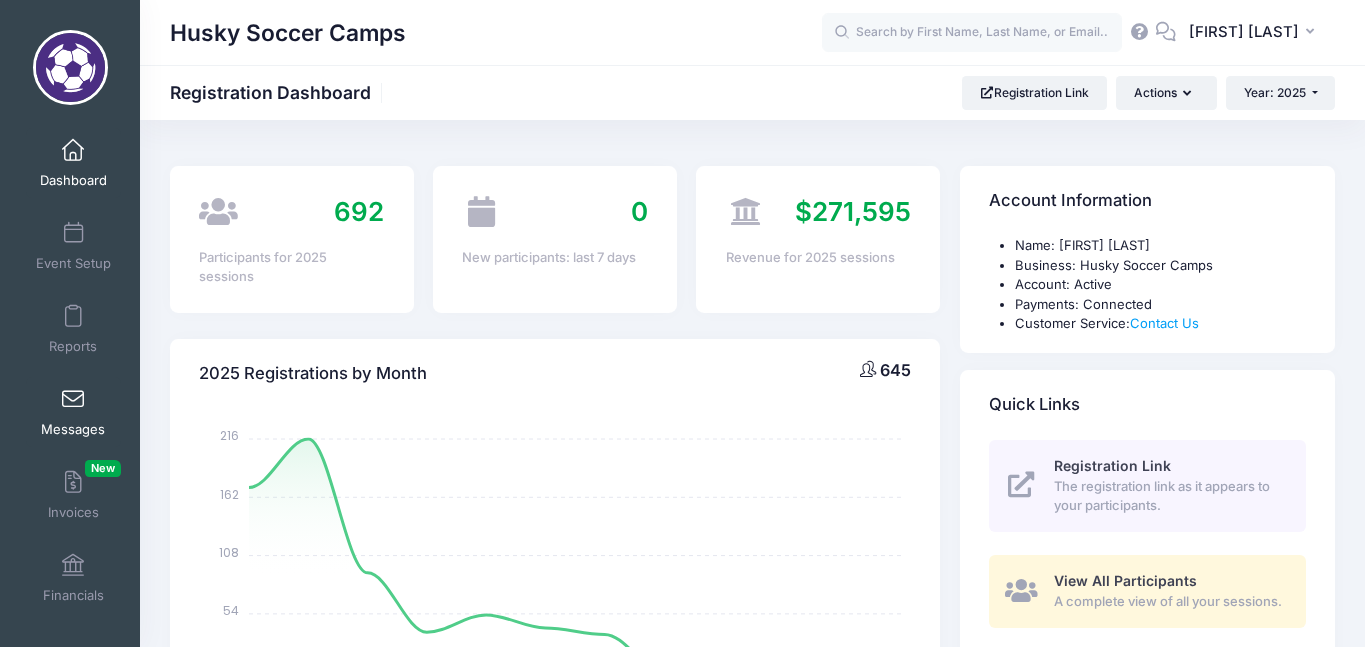 click at bounding box center [73, 400] 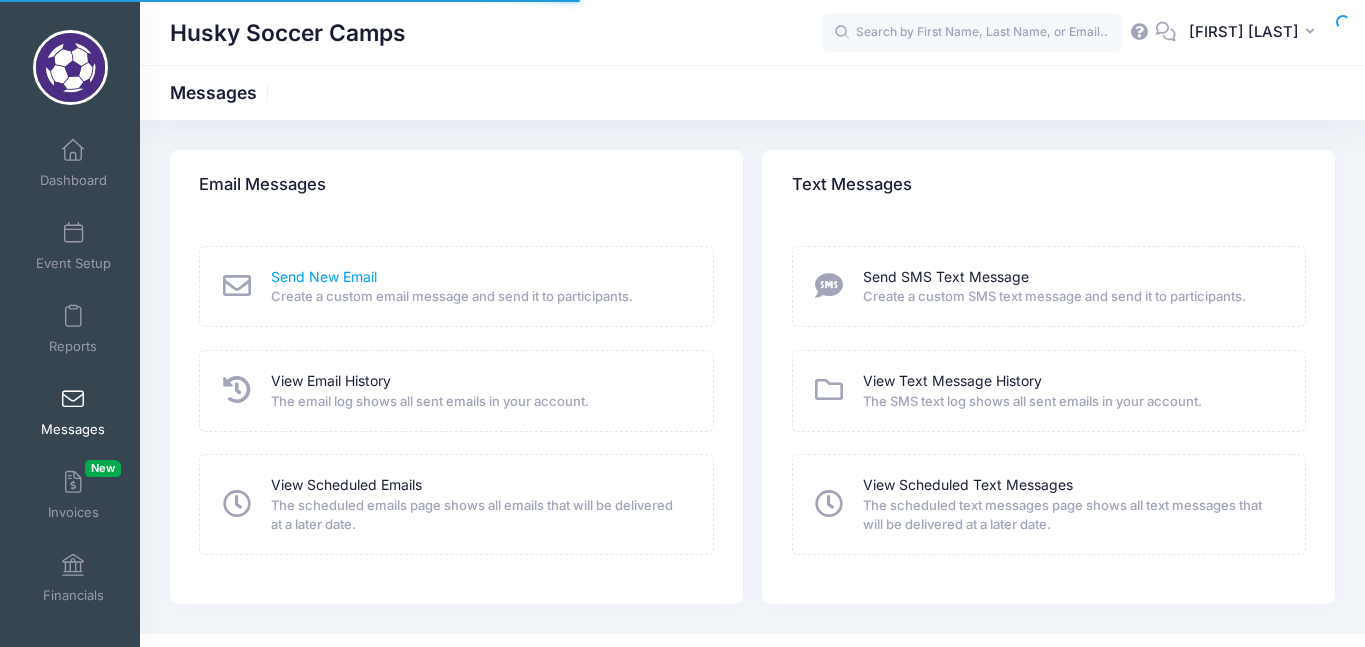 scroll, scrollTop: 0, scrollLeft: 0, axis: both 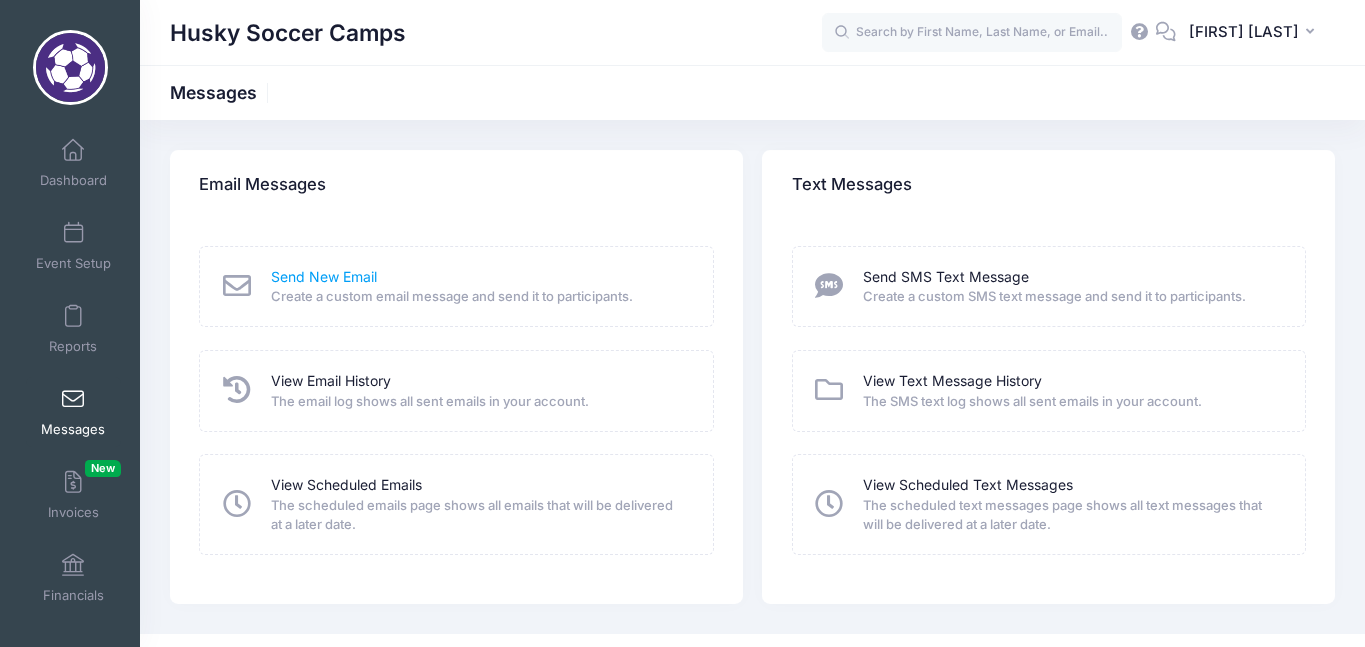click on "Send New Email" at bounding box center (324, 277) 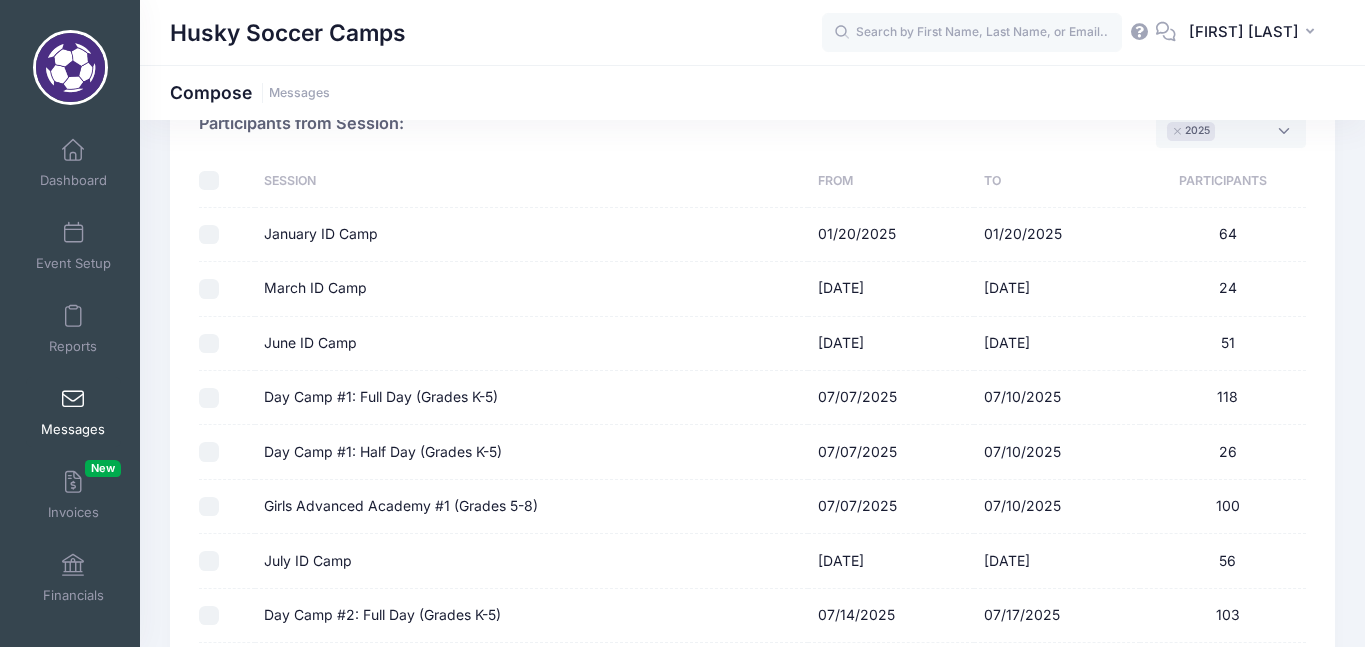 scroll, scrollTop: 183, scrollLeft: 0, axis: vertical 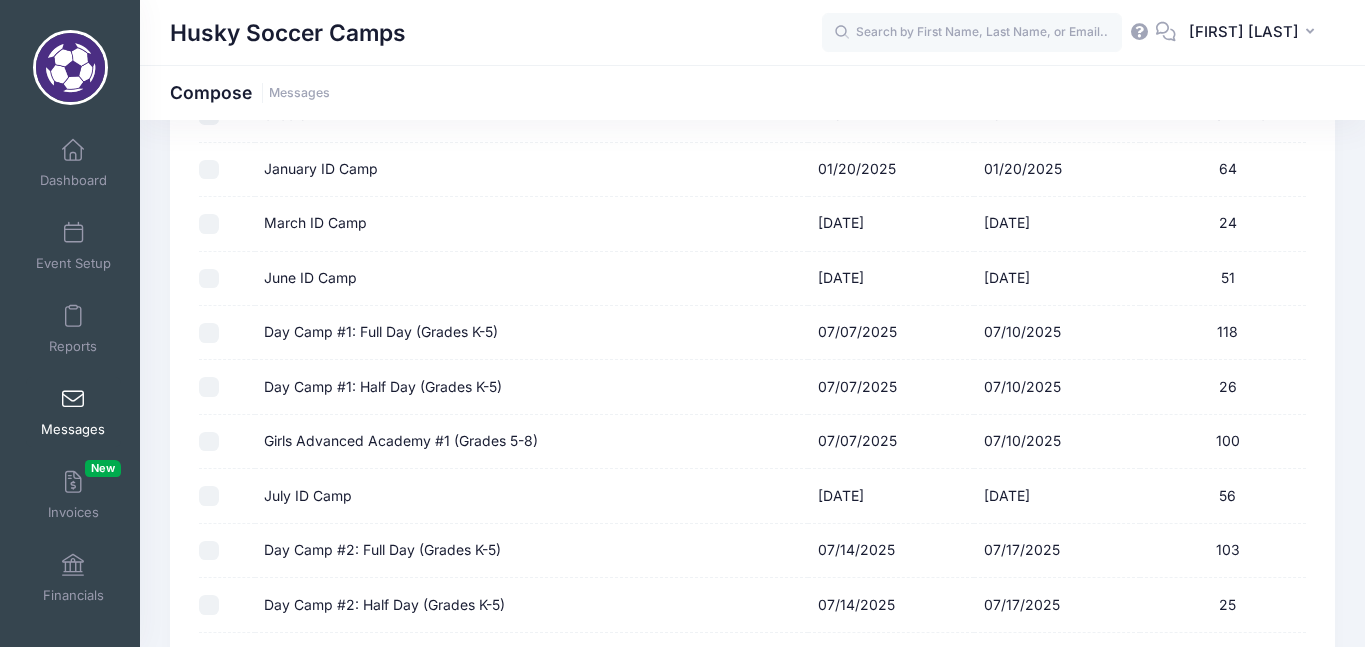click on "Day Camp #1: Full Day (Grades K-5)" at bounding box center (209, 333) 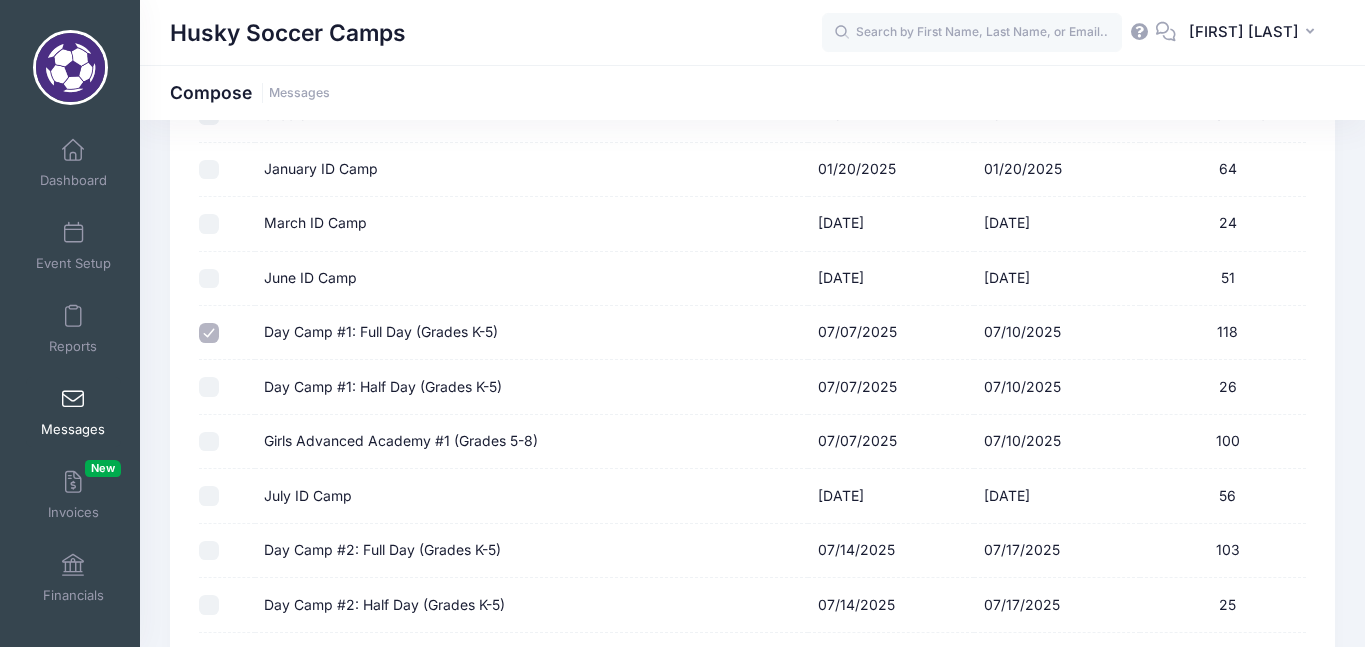 click on "Day Camp #1: Half Day (Grades K-5)" at bounding box center [209, 387] 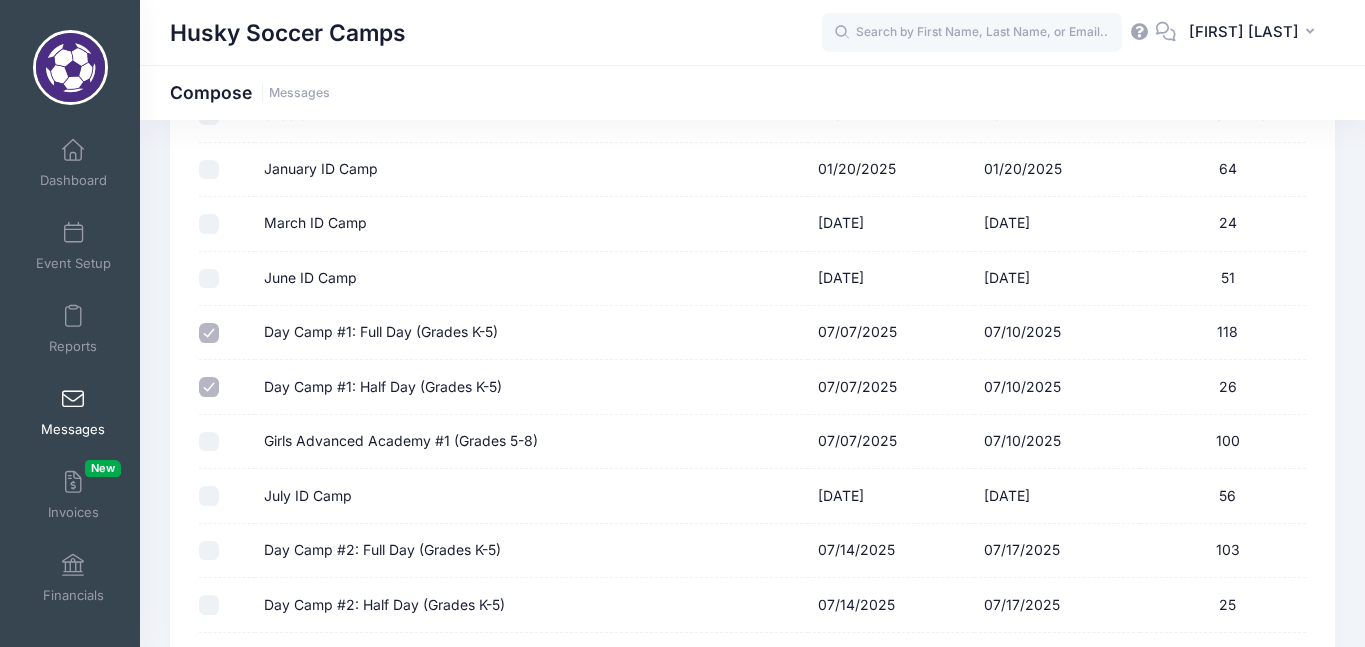 click on "Girls Advanced Academy #1 (Grades 5-8)" at bounding box center (209, 442) 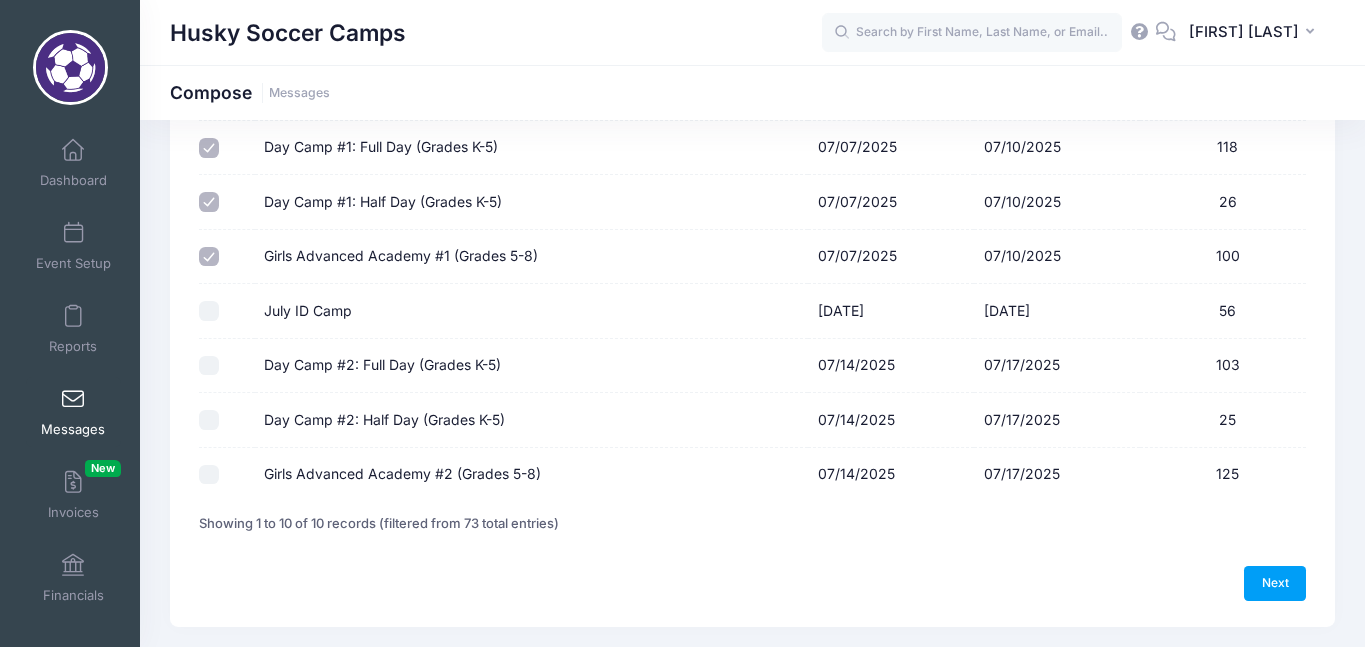 scroll, scrollTop: 381, scrollLeft: 0, axis: vertical 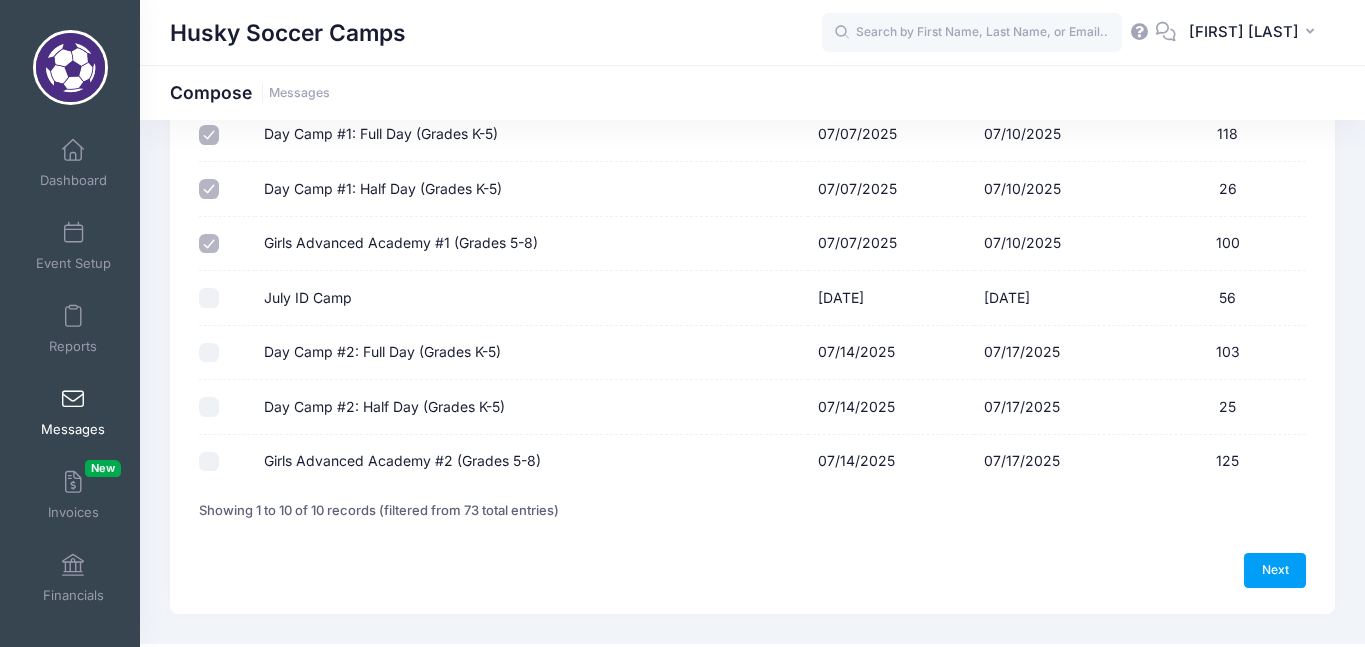 click on "Day Camp #2: Full Day (Grades K-5)" at bounding box center (209, 353) 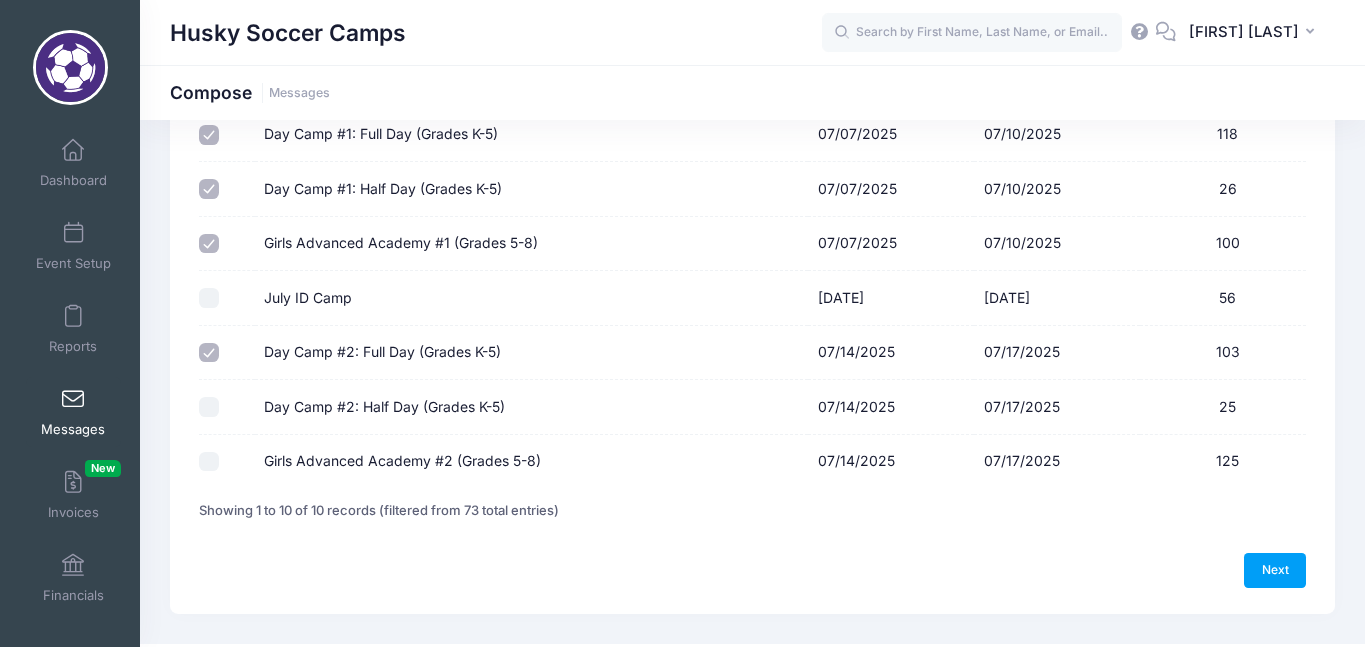 click on "Day Camp #2: Half Day (Grades K-5)" at bounding box center [209, 407] 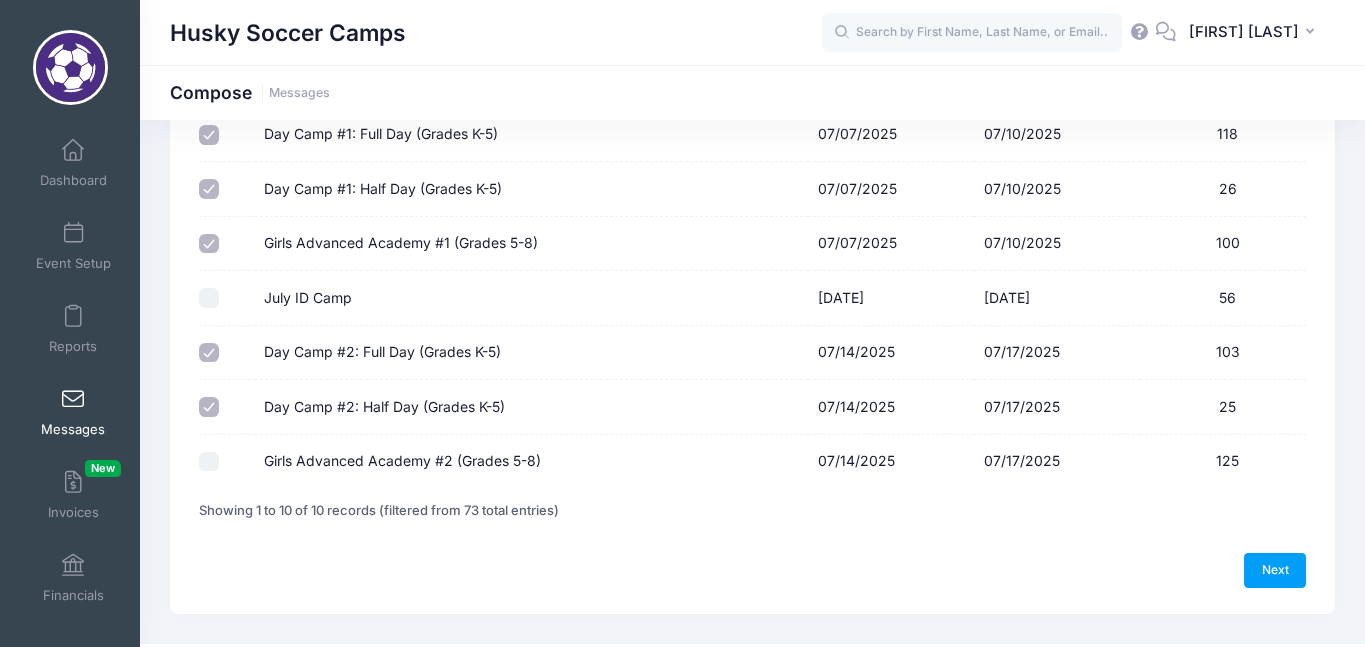 click on "Girls Advanced Academy #2 (Grades 5-8)" at bounding box center (209, 462) 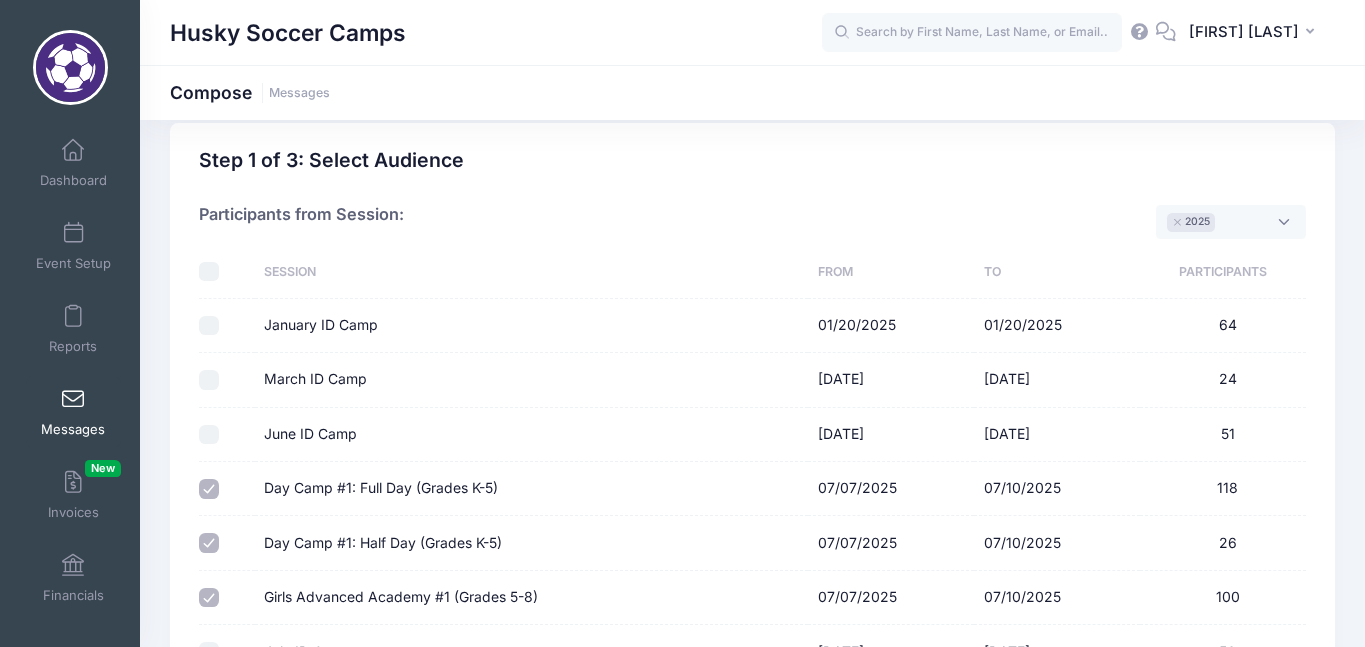 scroll, scrollTop: 0, scrollLeft: 0, axis: both 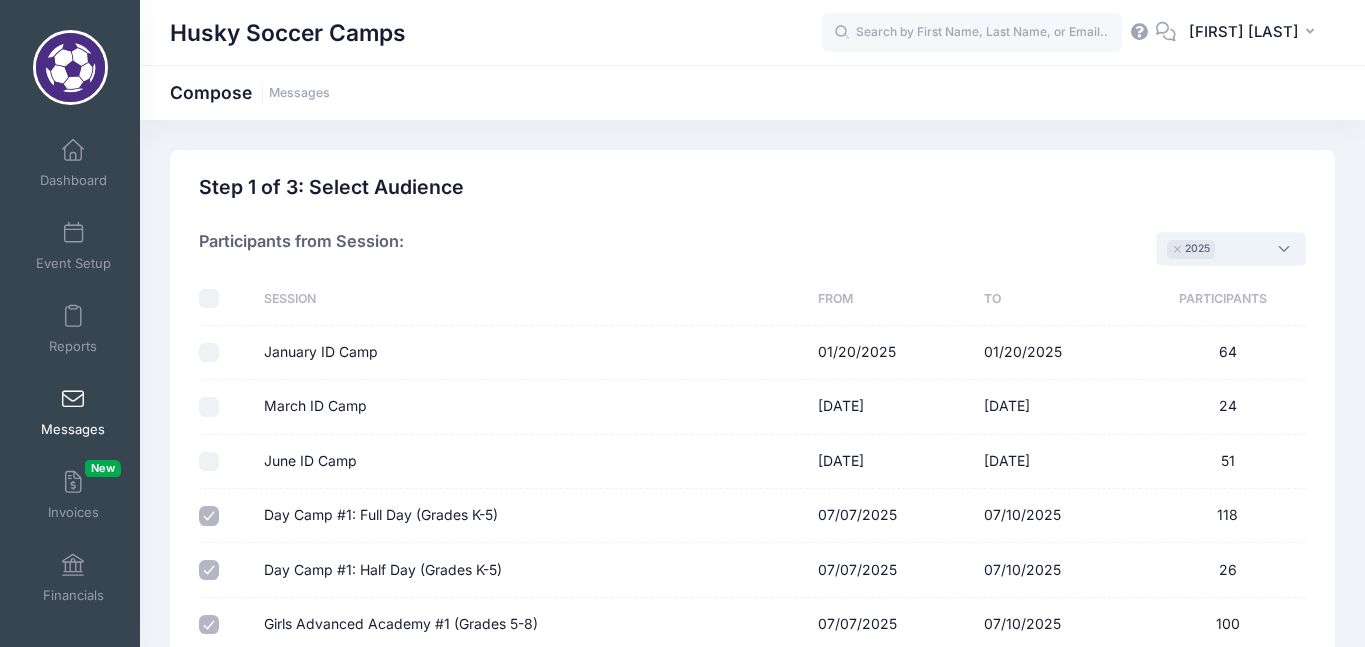 click on "× 2025" at bounding box center [1231, 249] 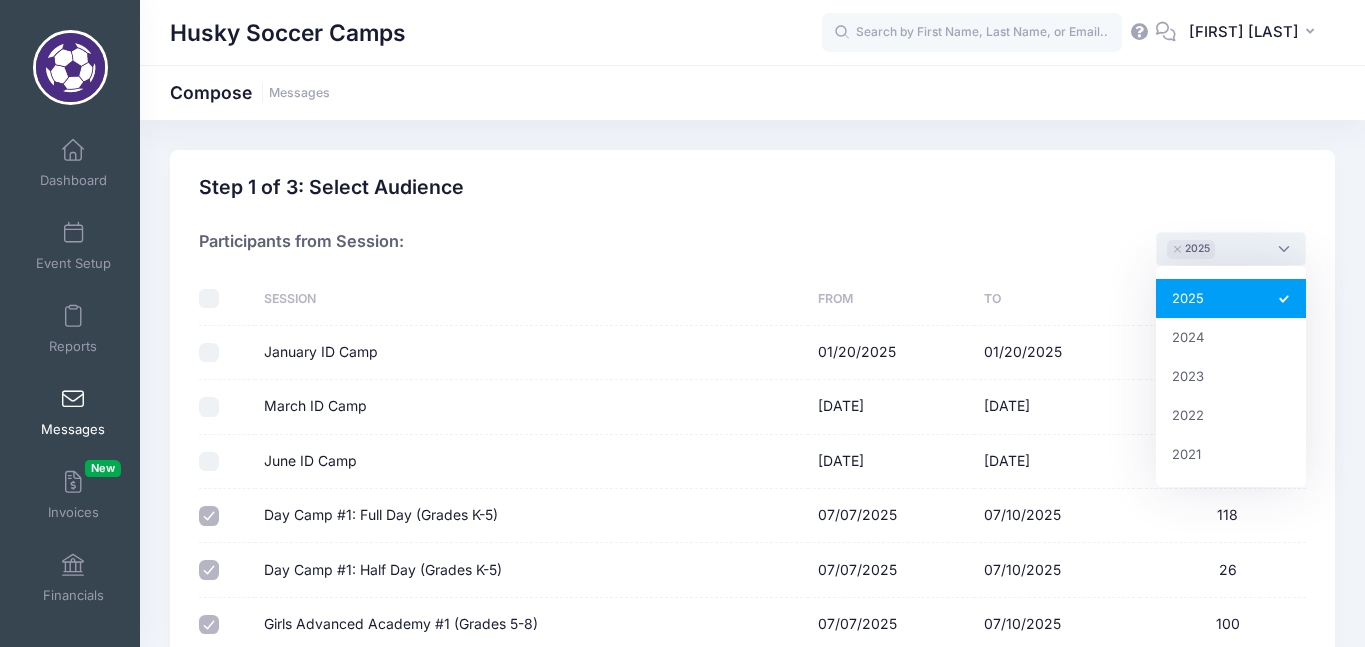 click on "Step 1 of 3: Select Audience" at bounding box center (753, 191) 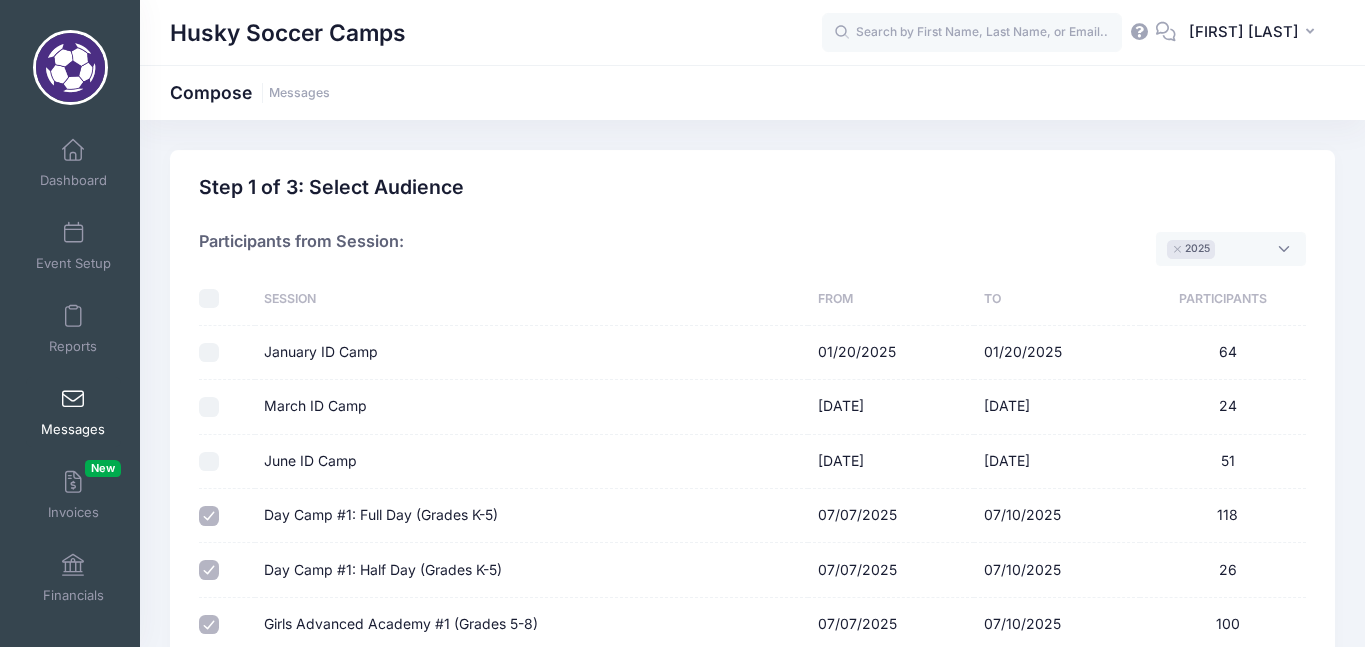 scroll, scrollTop: 423, scrollLeft: 0, axis: vertical 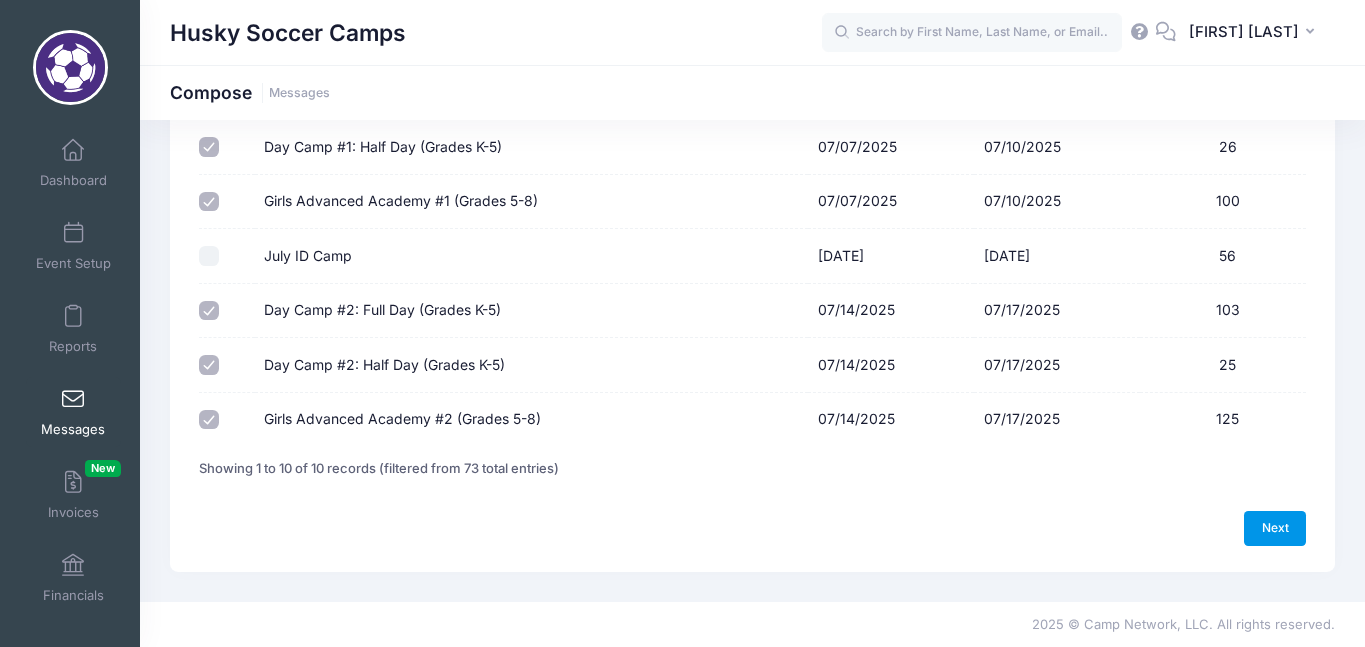 click on "Next" at bounding box center [1275, 528] 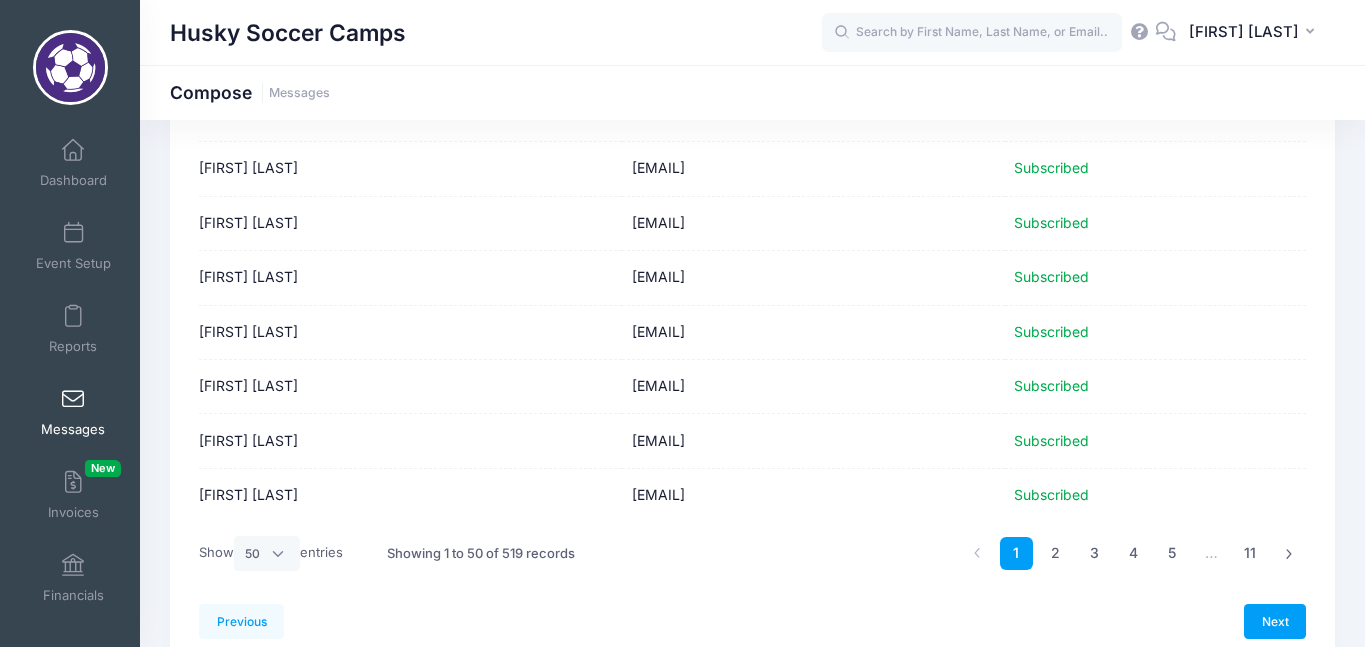 scroll, scrollTop: 2592, scrollLeft: 0, axis: vertical 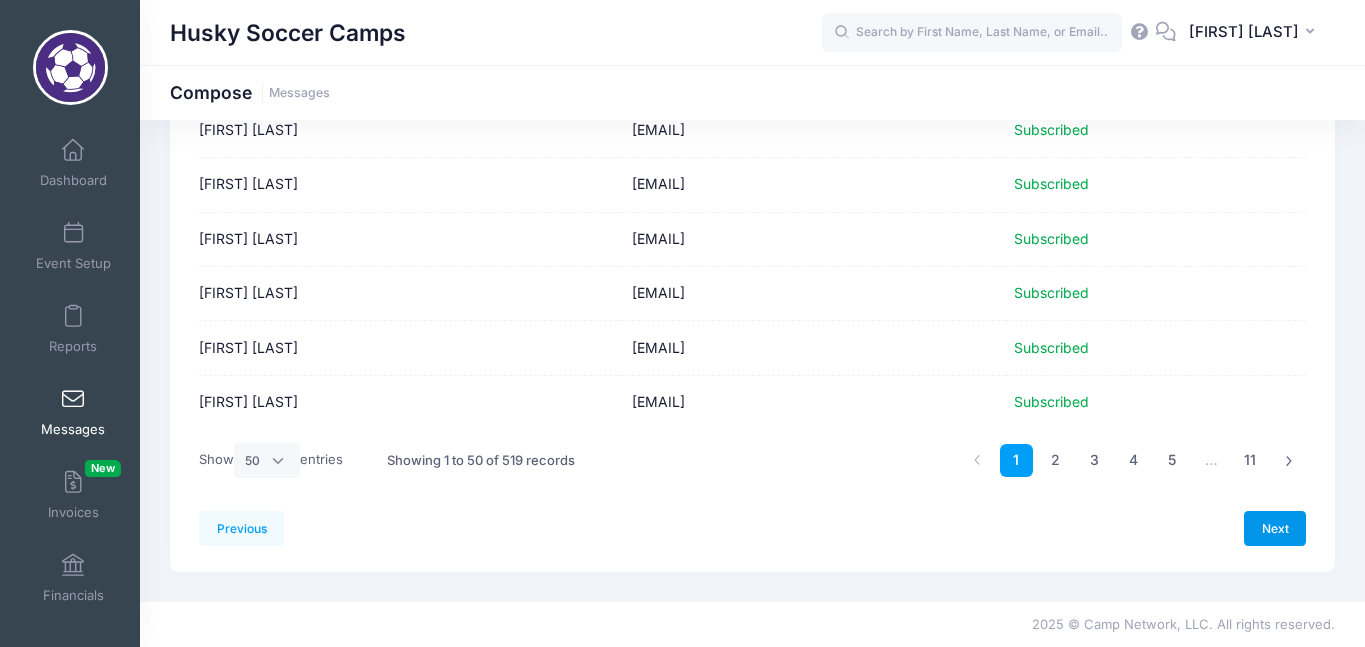 click on "Next" at bounding box center [1275, 528] 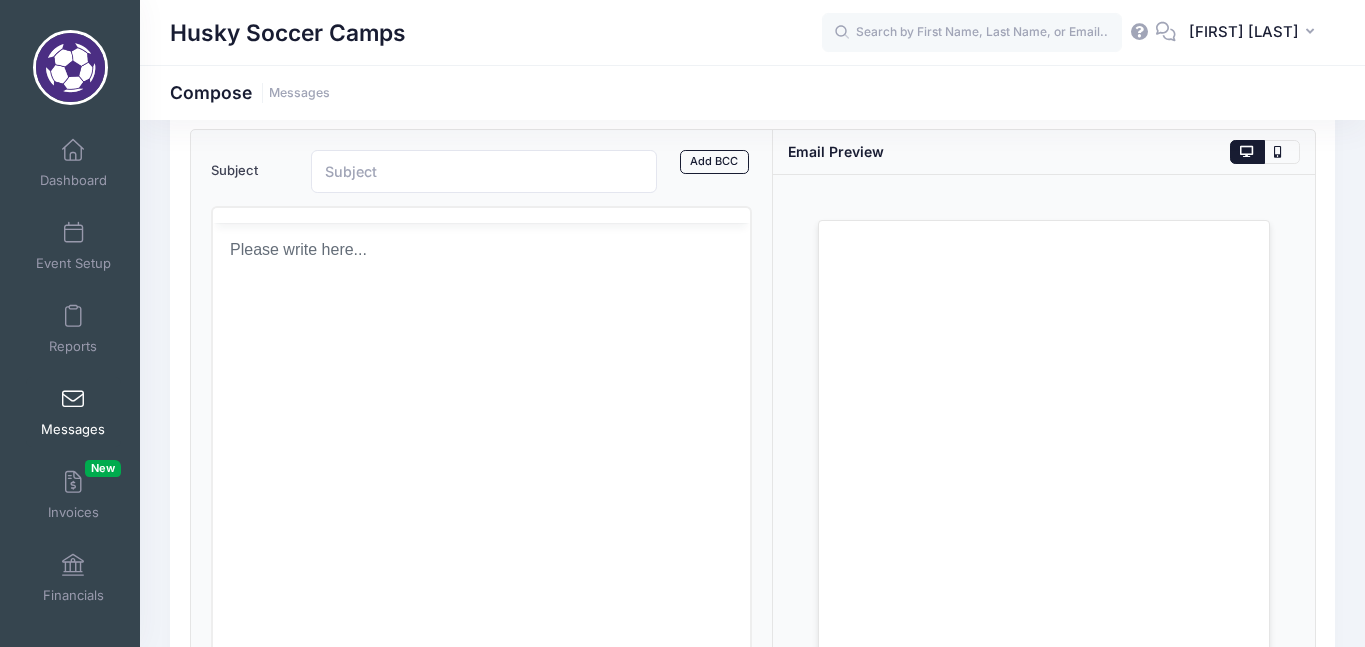 scroll, scrollTop: 0, scrollLeft: 0, axis: both 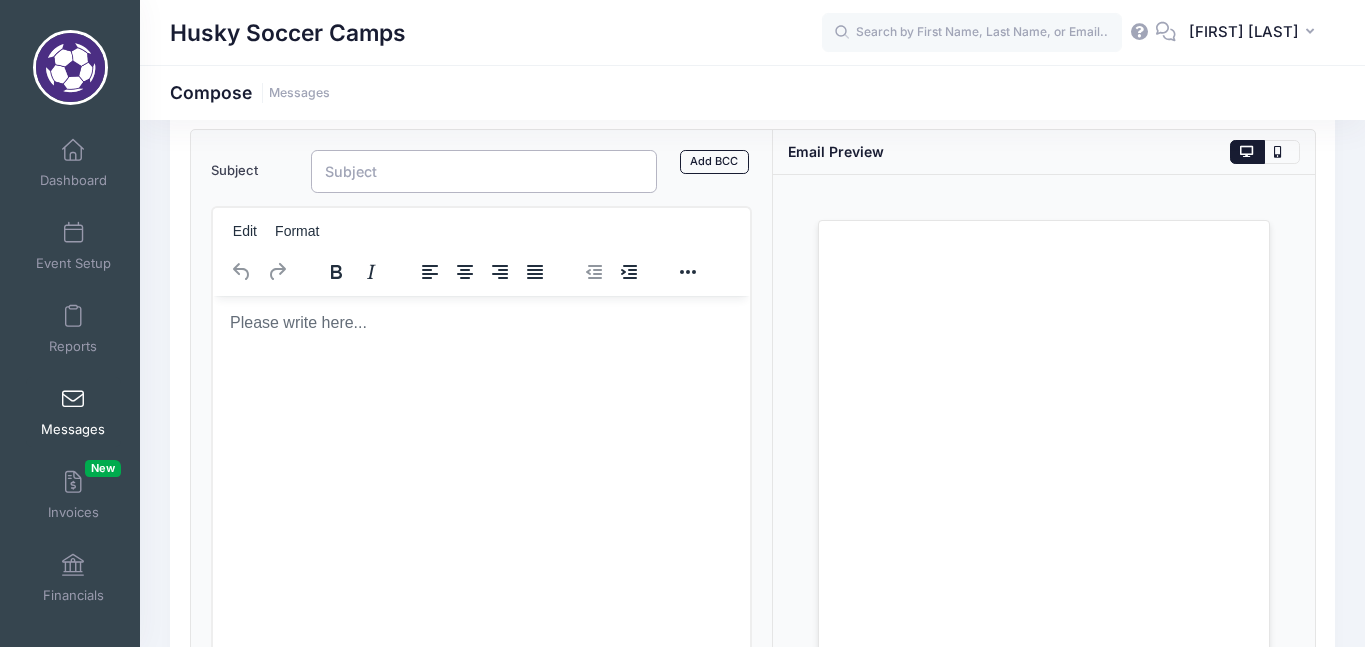 click on "Subject" at bounding box center [484, 171] 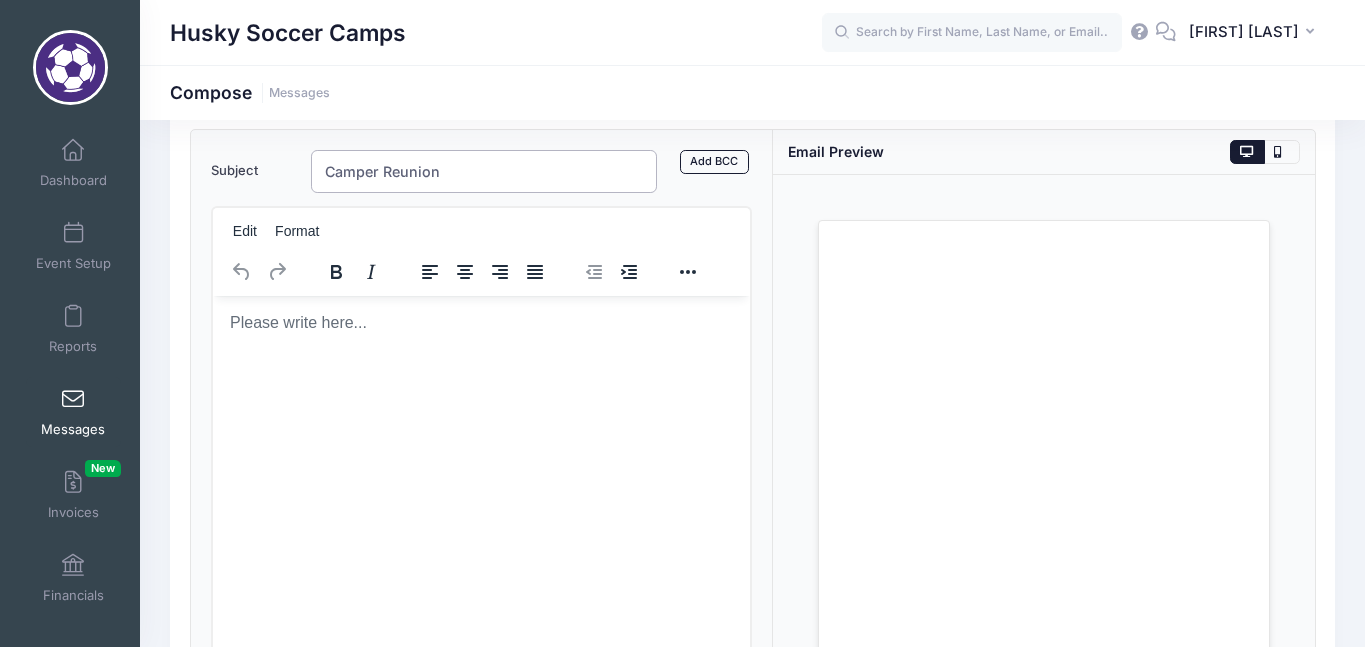 type on "Camper Reunion" 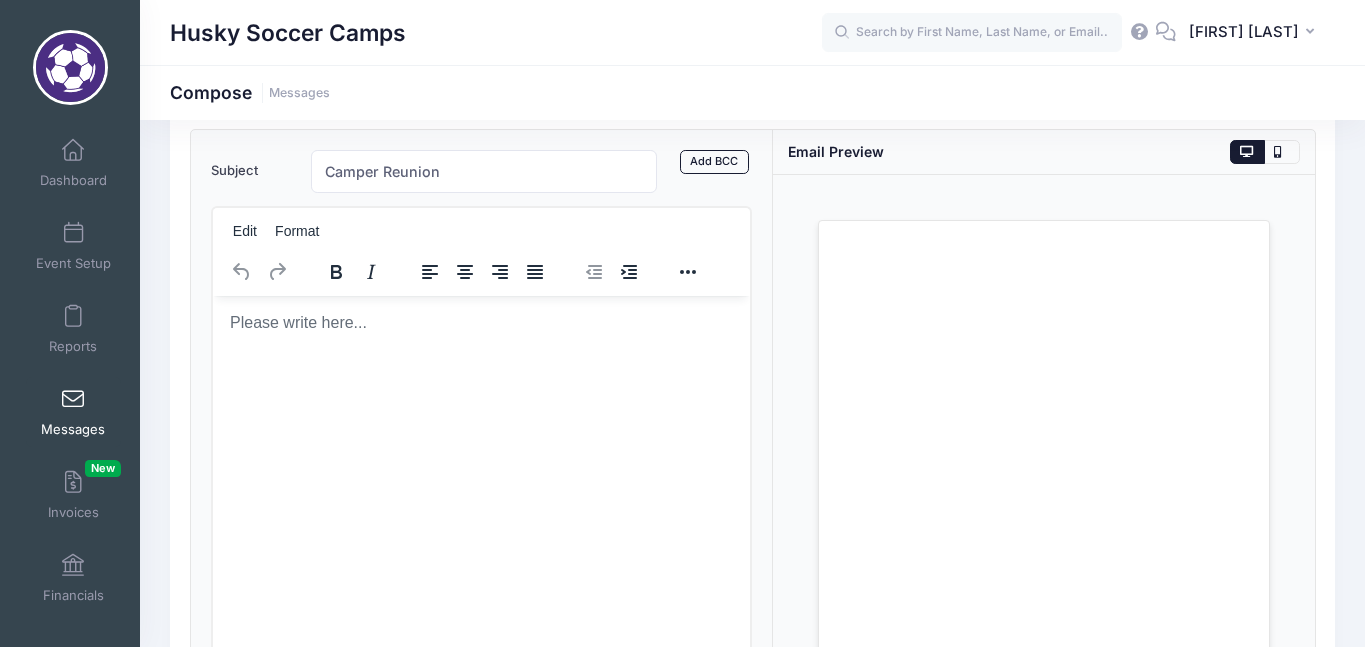 click at bounding box center (481, 322) 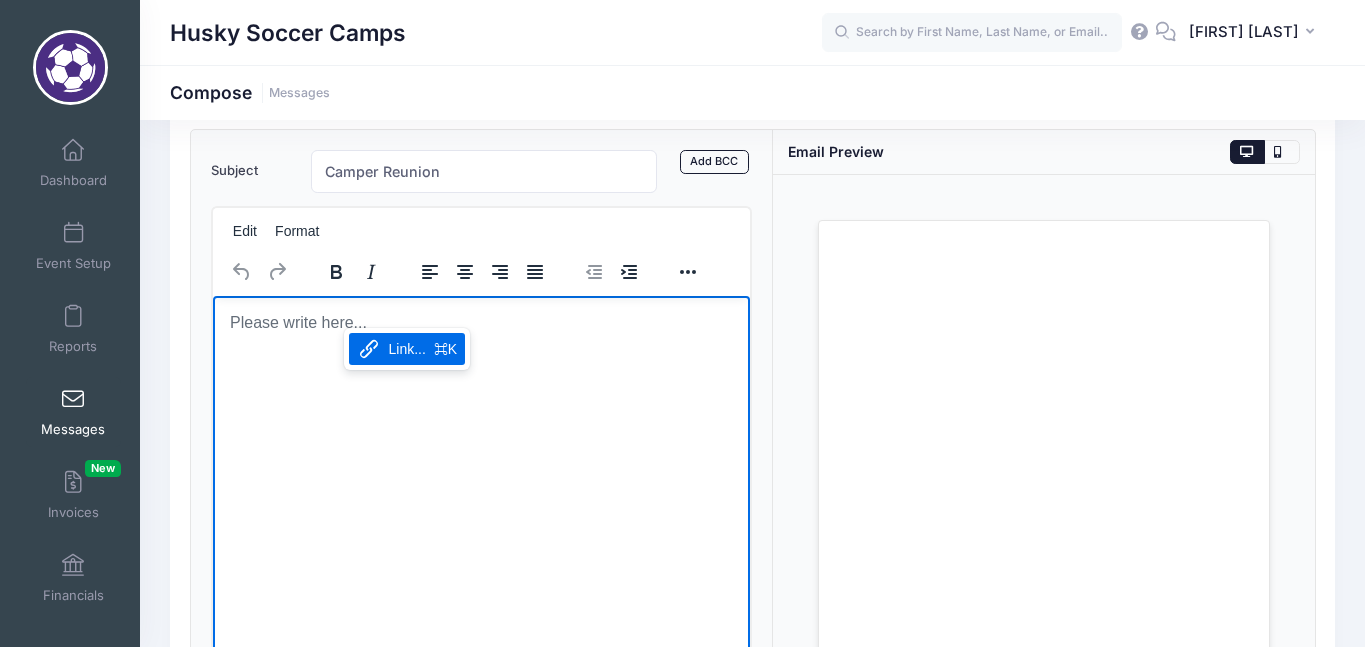 click at bounding box center (481, 322) 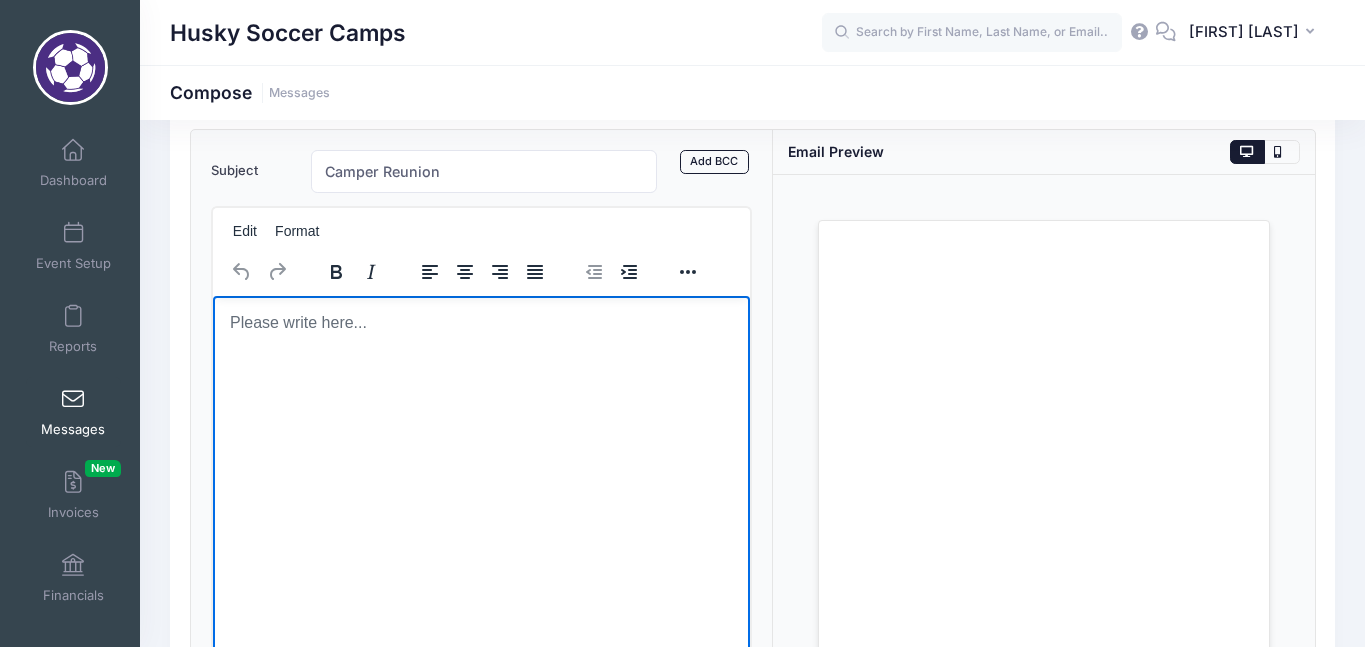 click at bounding box center [481, 322] 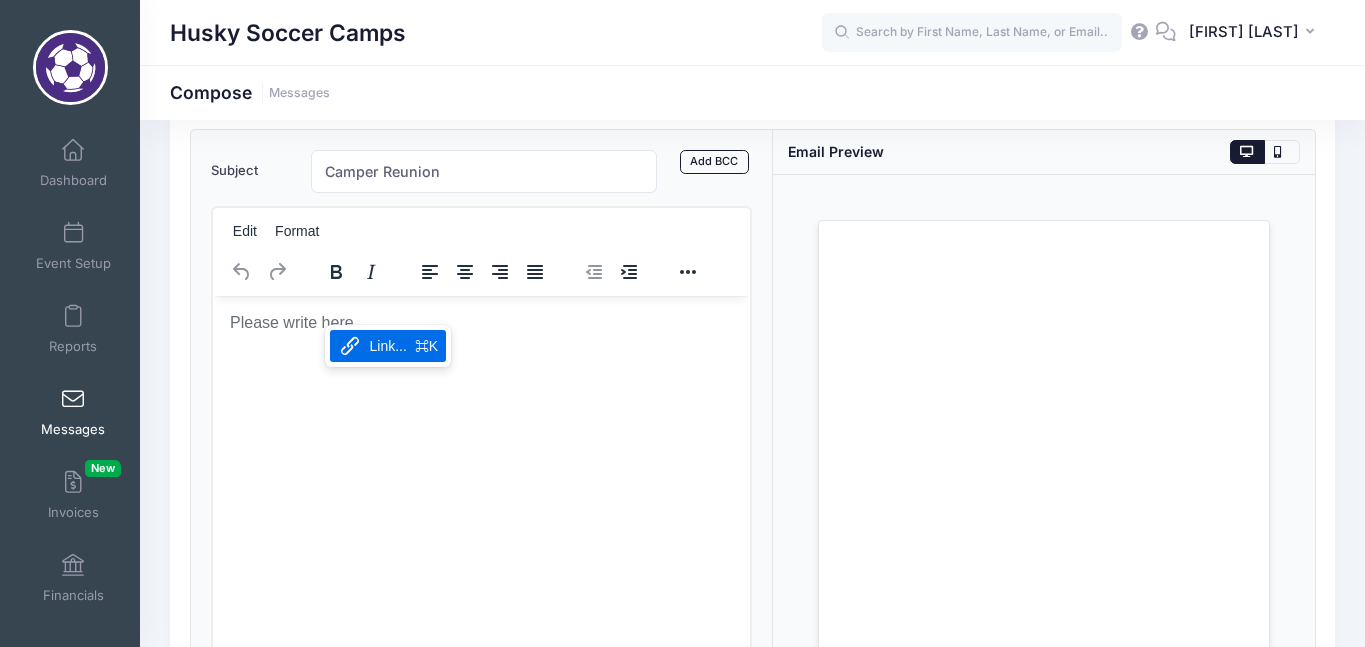 click at bounding box center [481, 322] 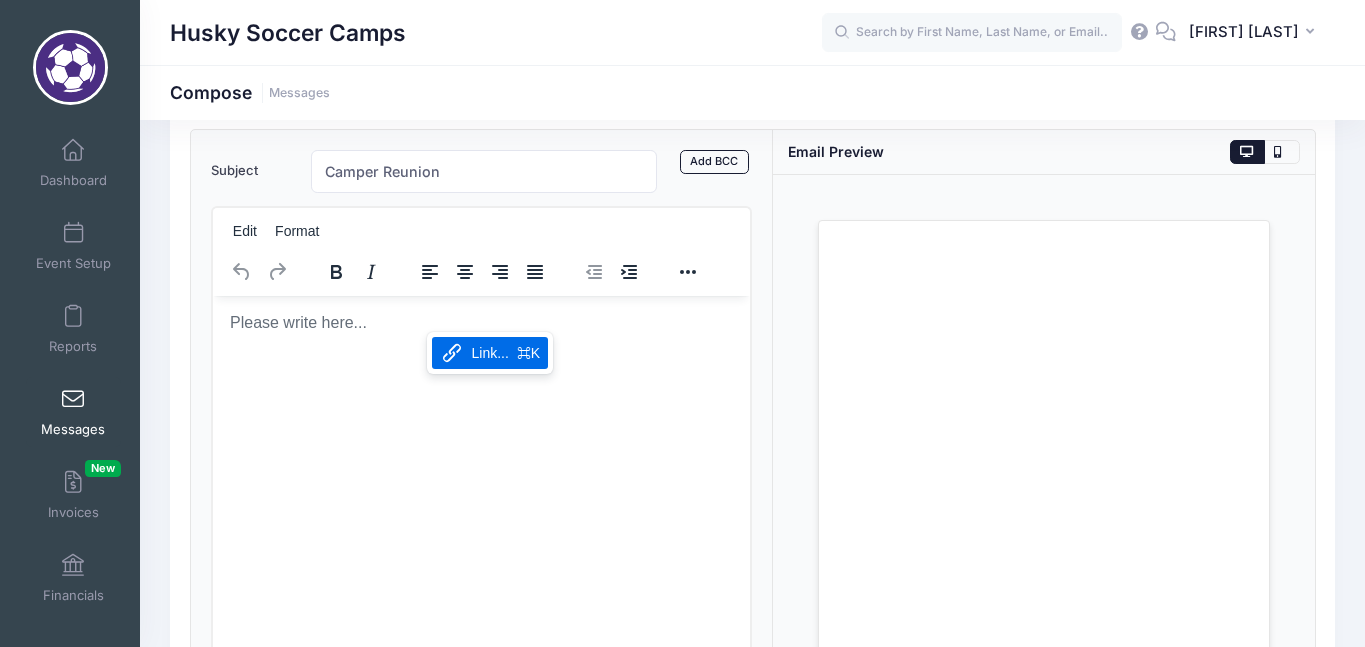 click at bounding box center [481, 322] 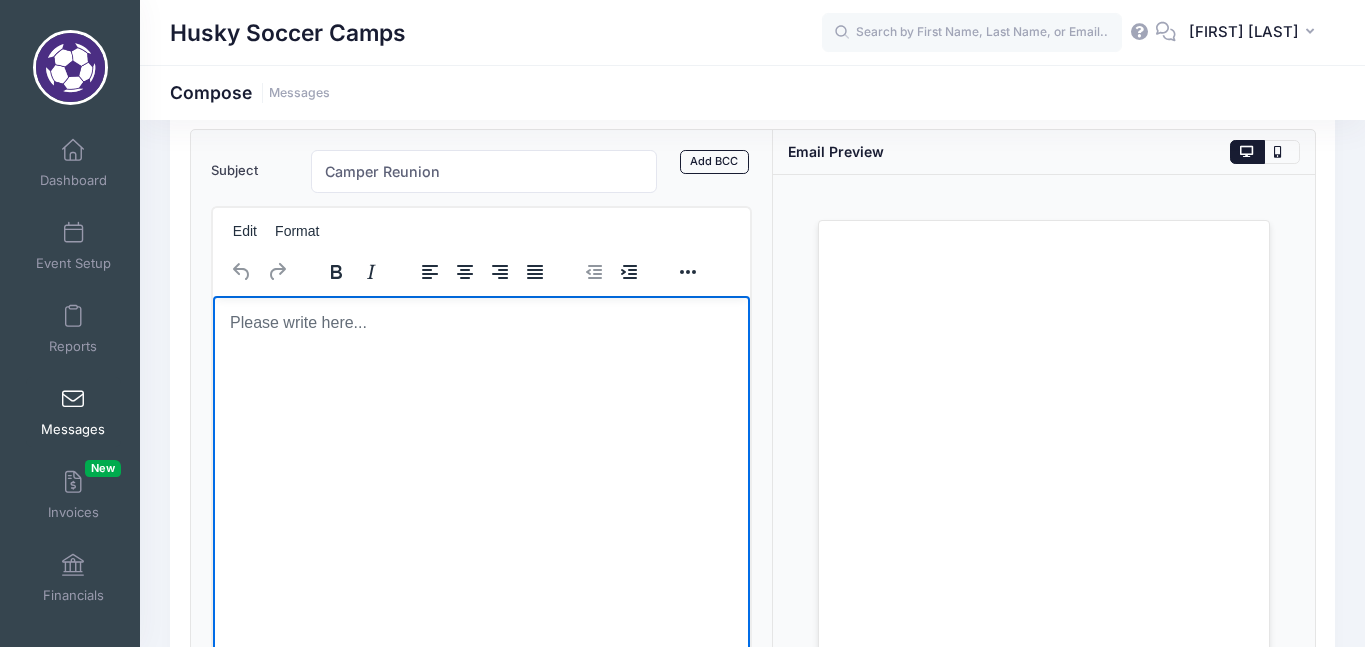 click at bounding box center [481, 322] 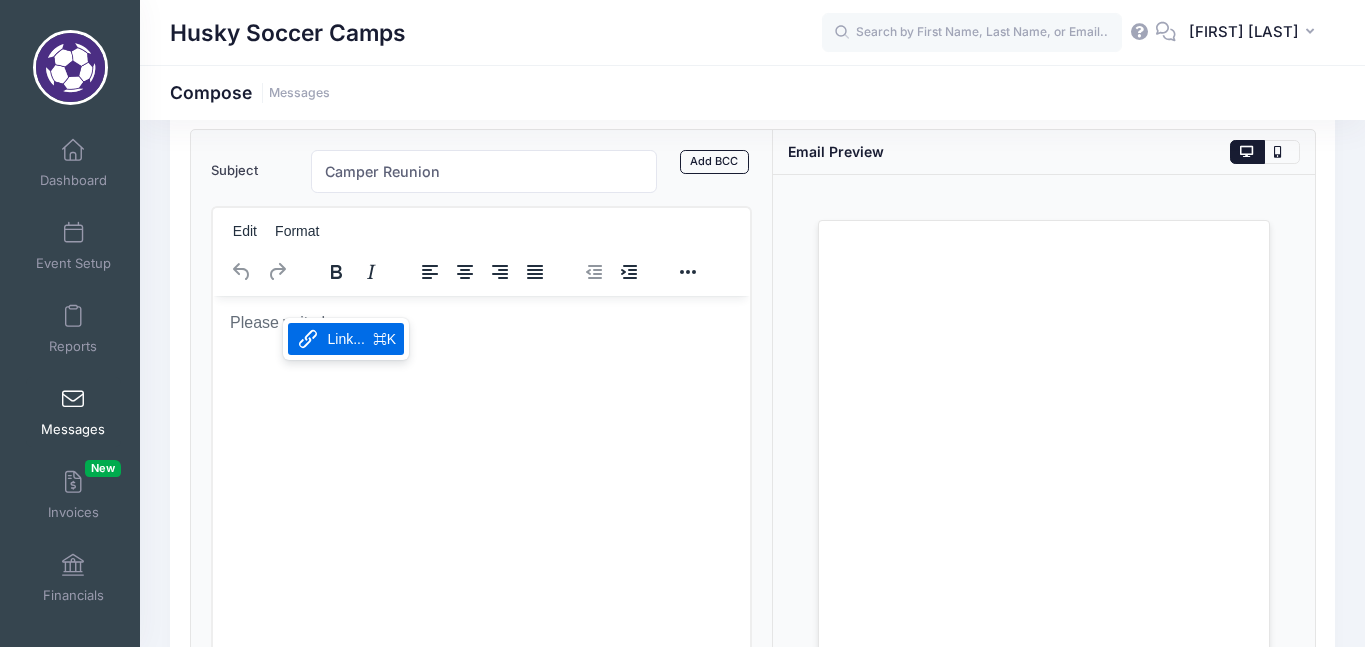 click at bounding box center [481, 322] 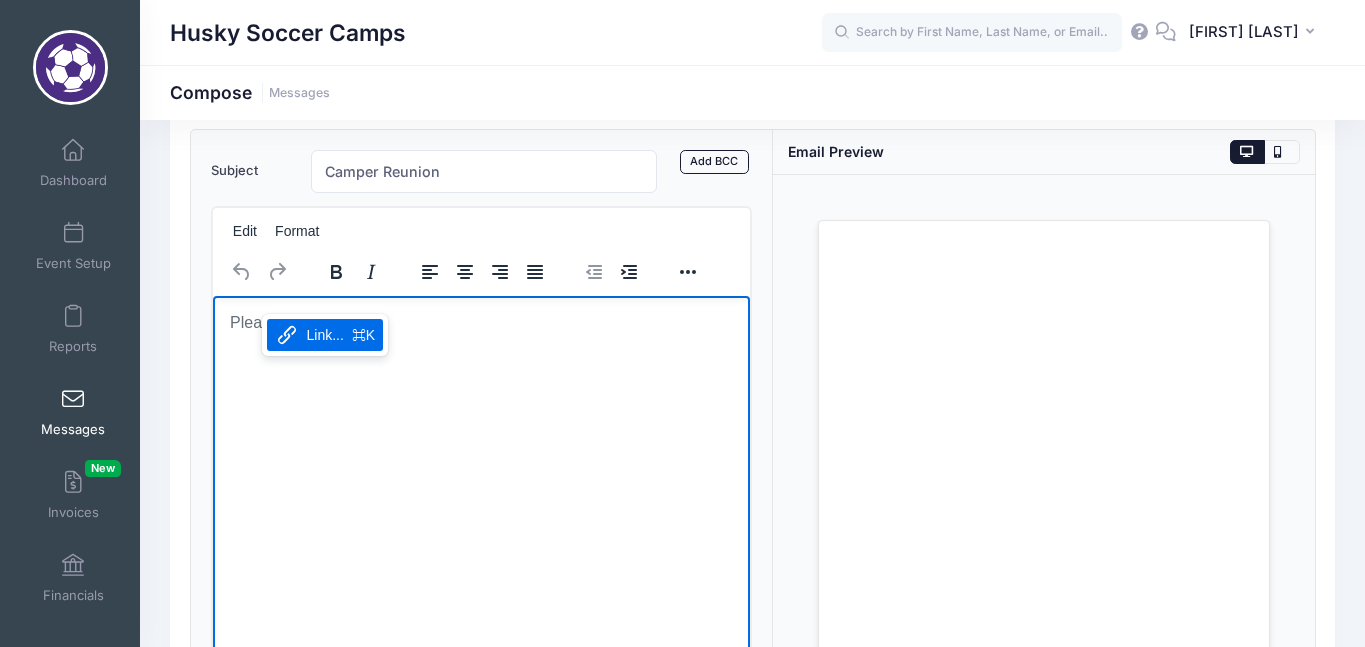 click at bounding box center [481, 322] 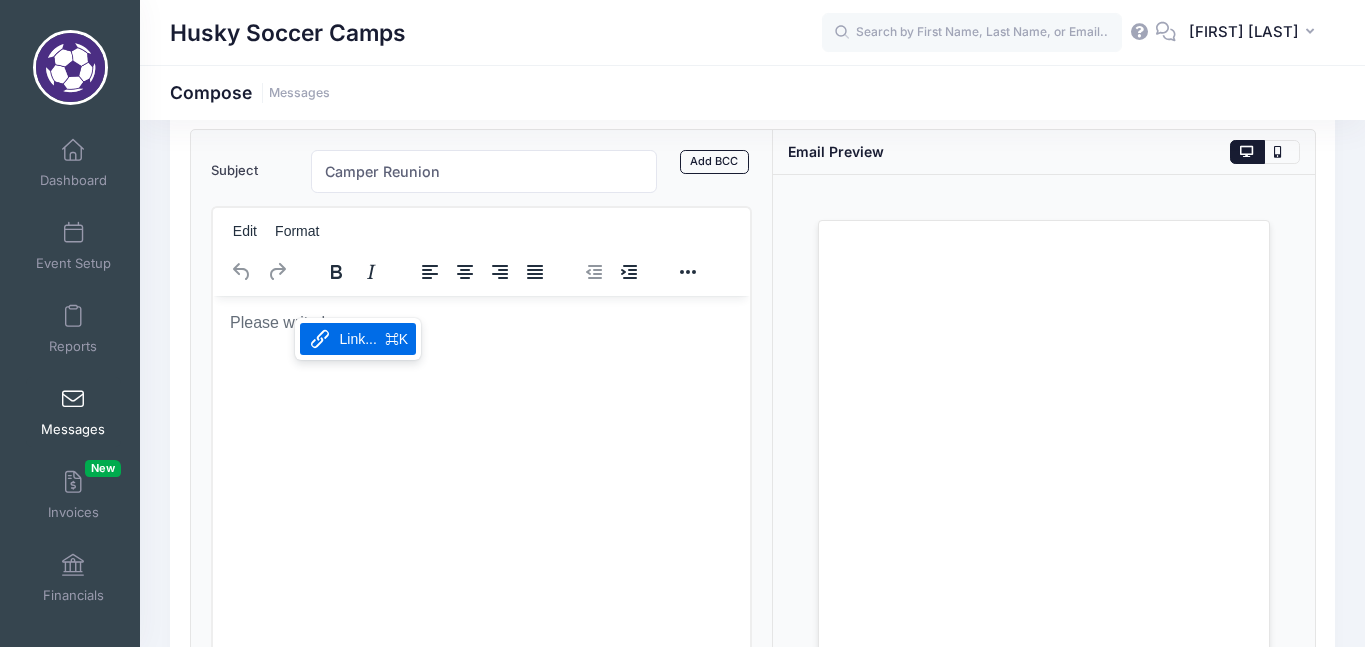 click at bounding box center [481, 322] 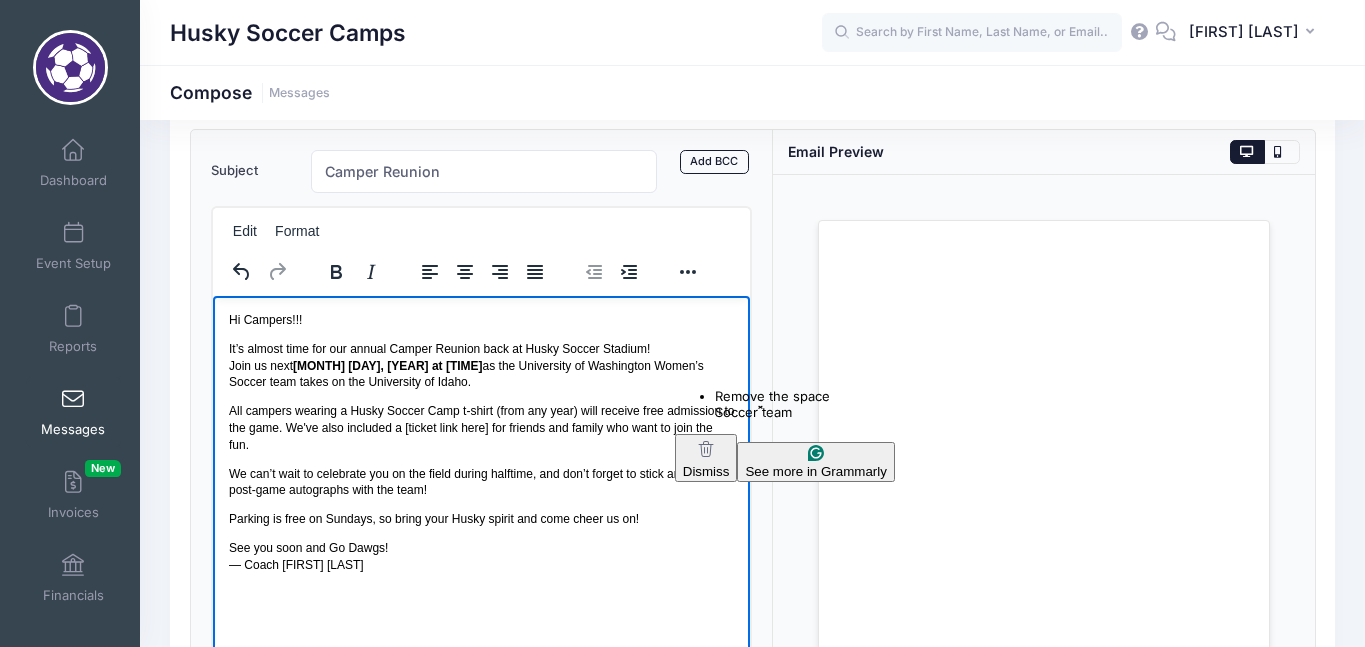 type 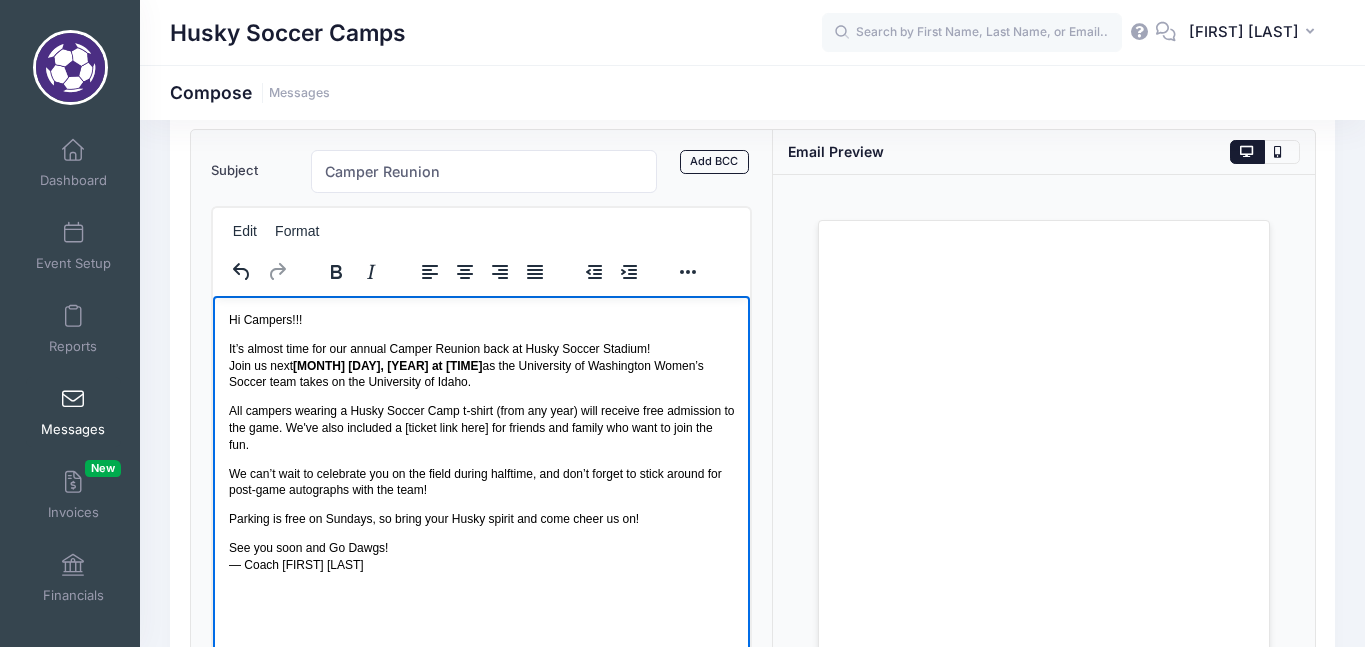 drag, startPoint x: 389, startPoint y: 571, endPoint x: 207, endPoint y: 303, distance: 323.9568 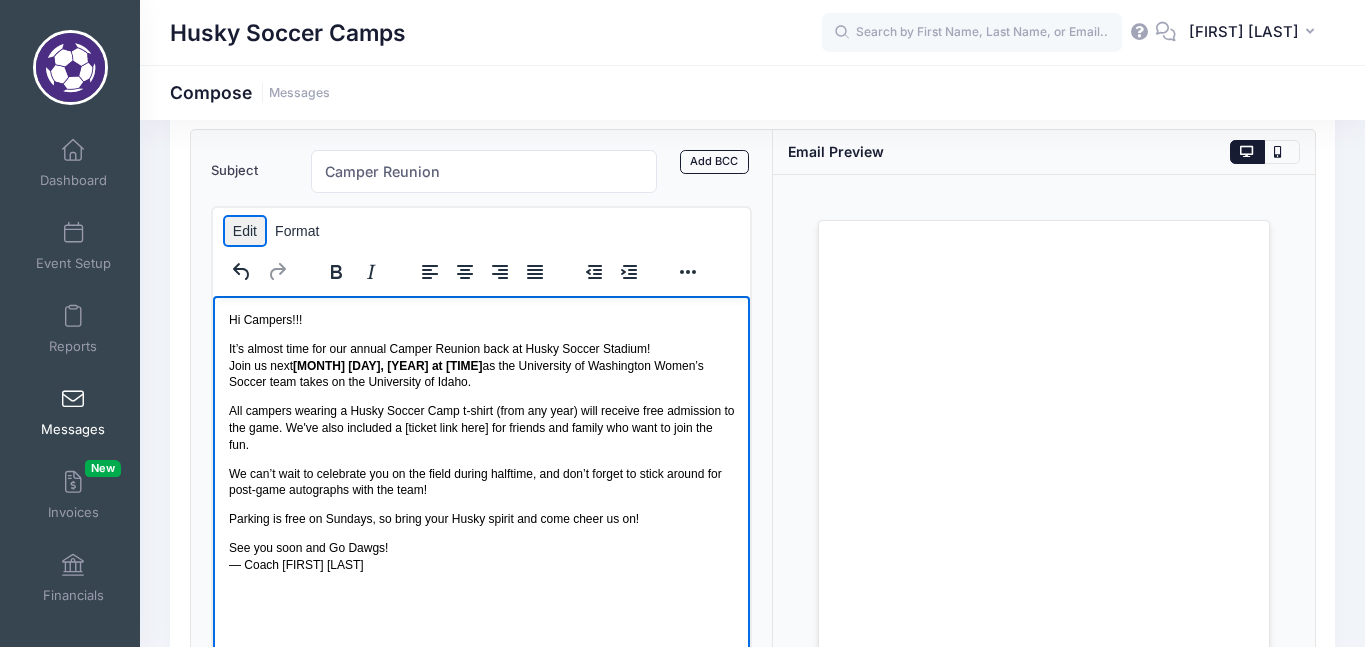 click on "Edit" at bounding box center [245, 231] 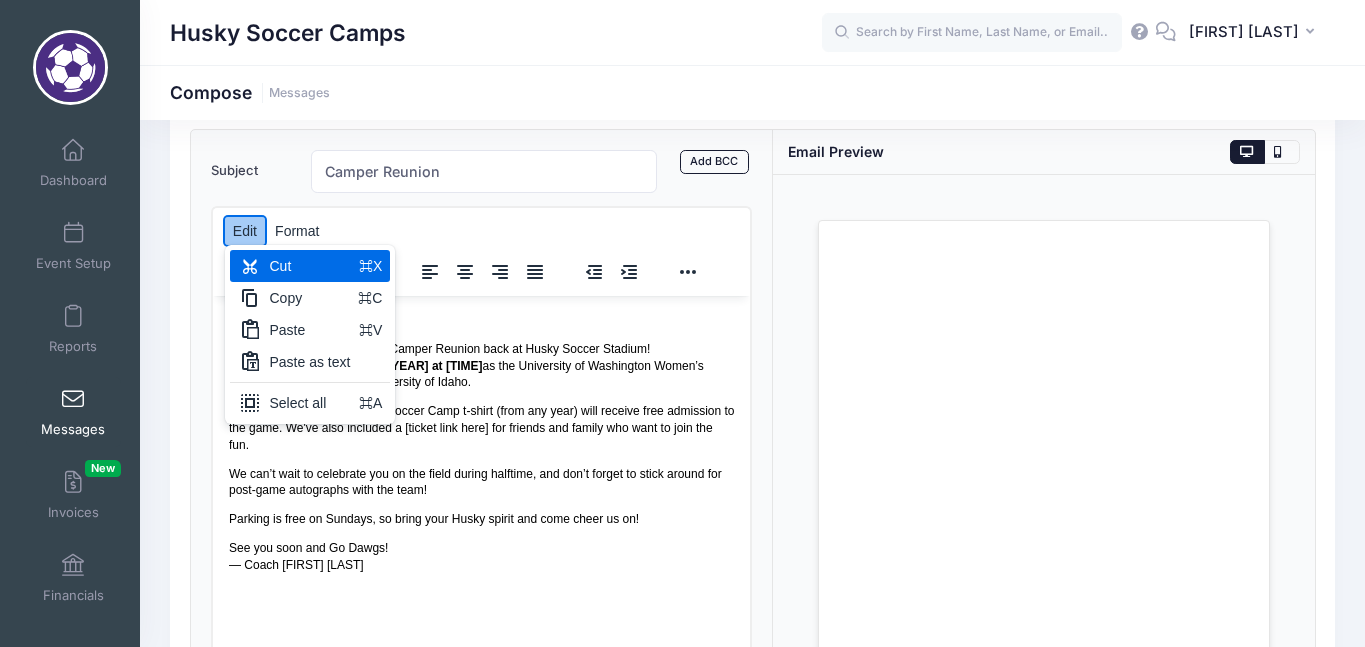 click on "Edit" at bounding box center [245, 231] 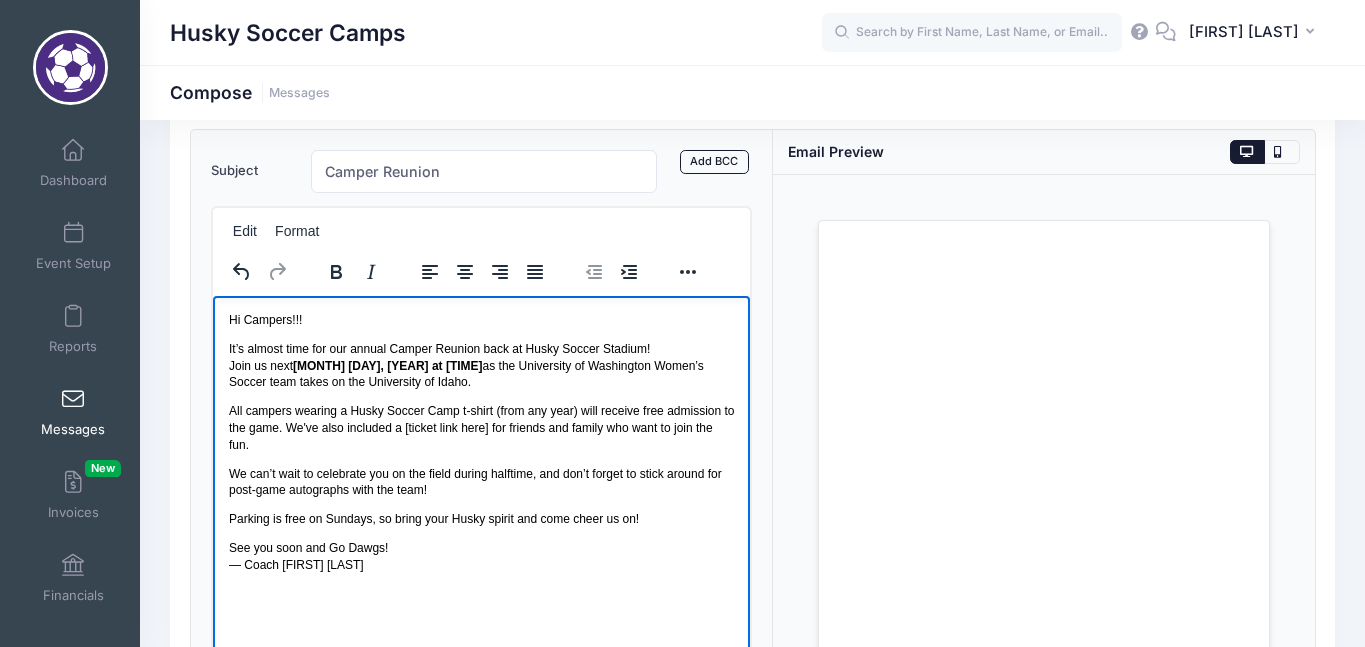 click on "Hi Campers!!! It’s almost time for our annual Camper Reunion back at Husky Soccer Stadium! Join us next  Sunday, August 17th, at 1 PM  as the University of Washington Women’s Soccer team takes on the University of Idaho. All campers wearing a Husky Soccer Camp t-shirt (from any year) will receive free admission to the game. We've also included a [ticket link here] for friends and family who want to join the fun. We can’t wait to celebrate you on the field during halftime, and don’t forget to stick around for post-game autographs with the team! Parking is free on Sundays, so bring your Husky spirit and come cheer us on! See you soon and Go Dawgs! — Coach Nicole Van Dyke" at bounding box center [481, 442] 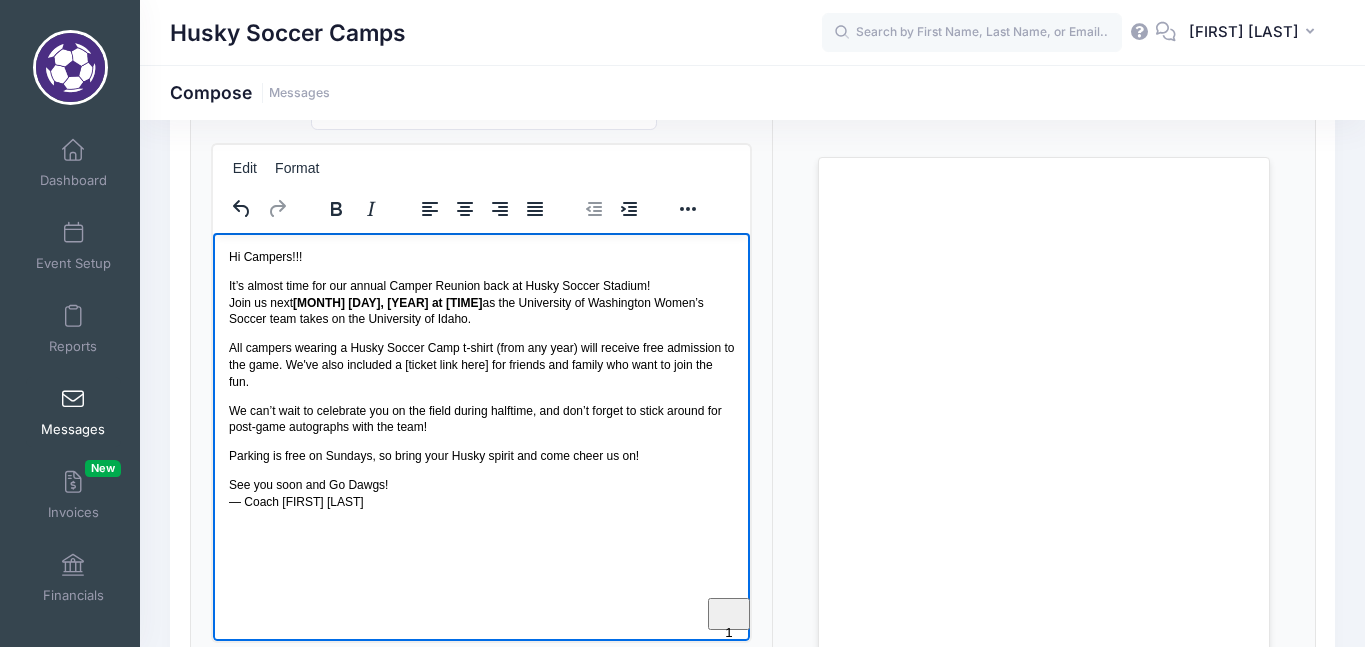 scroll, scrollTop: 185, scrollLeft: 0, axis: vertical 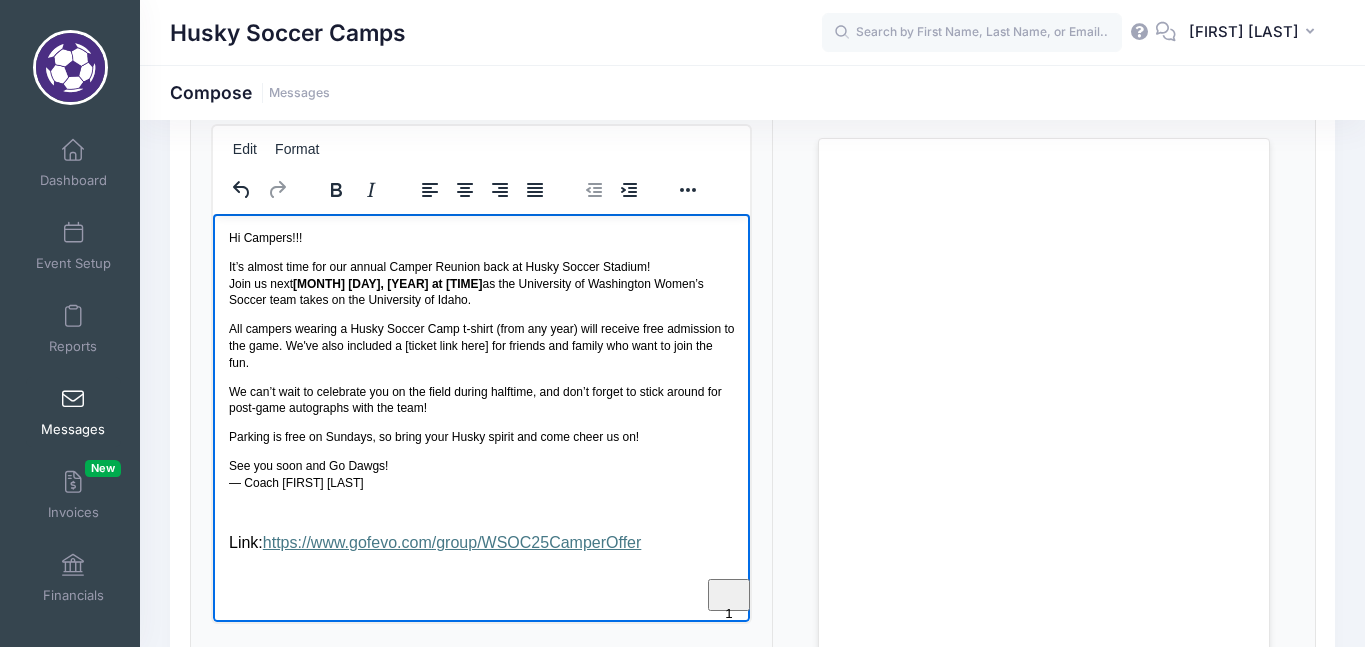 click at bounding box center (481, 511) 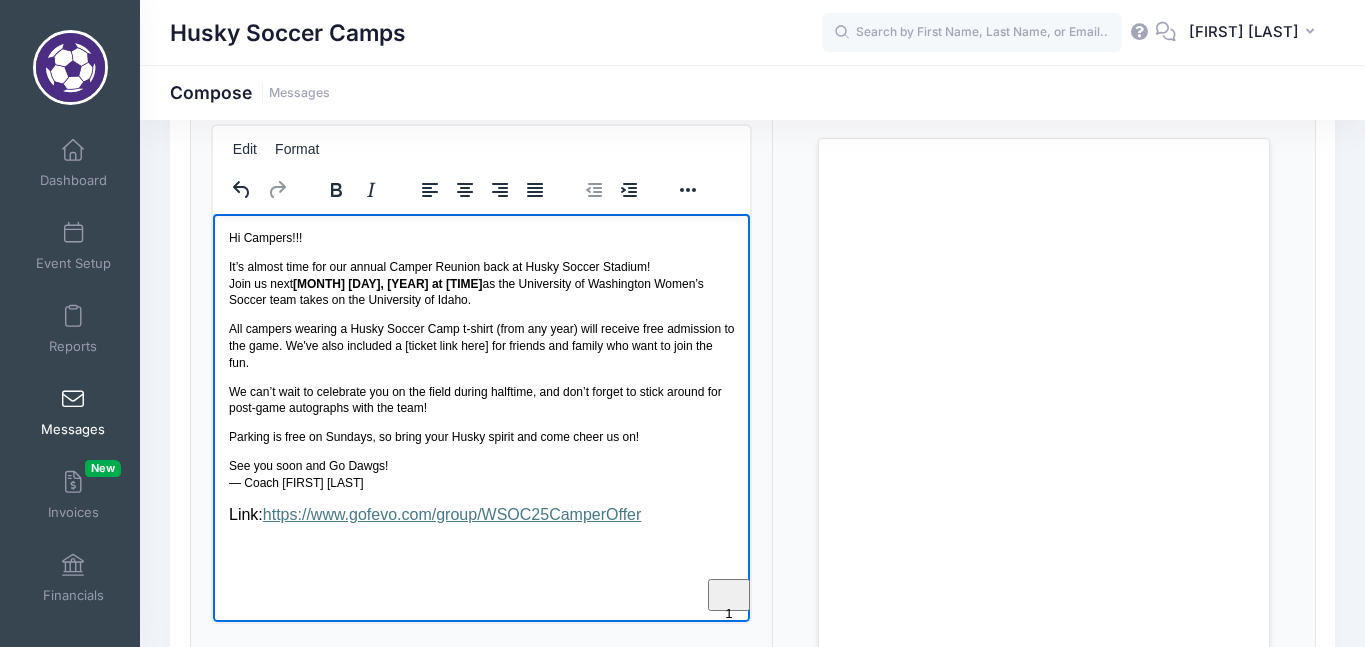 click on "Parking is free on Sundays, so bring your Husky spirit and come cheer us on!" at bounding box center (481, 436) 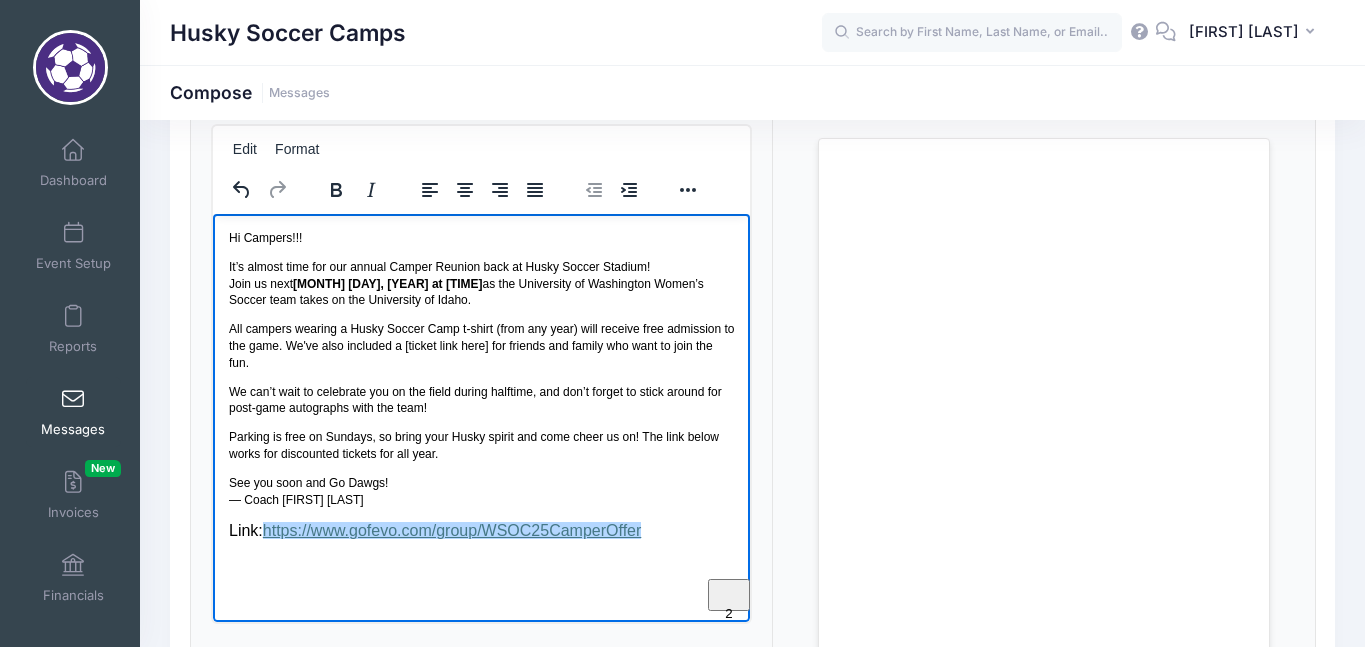click on "Link:  https://www.gofevo.com/group/WSOC25CamperOffer﻿" at bounding box center (481, 530) 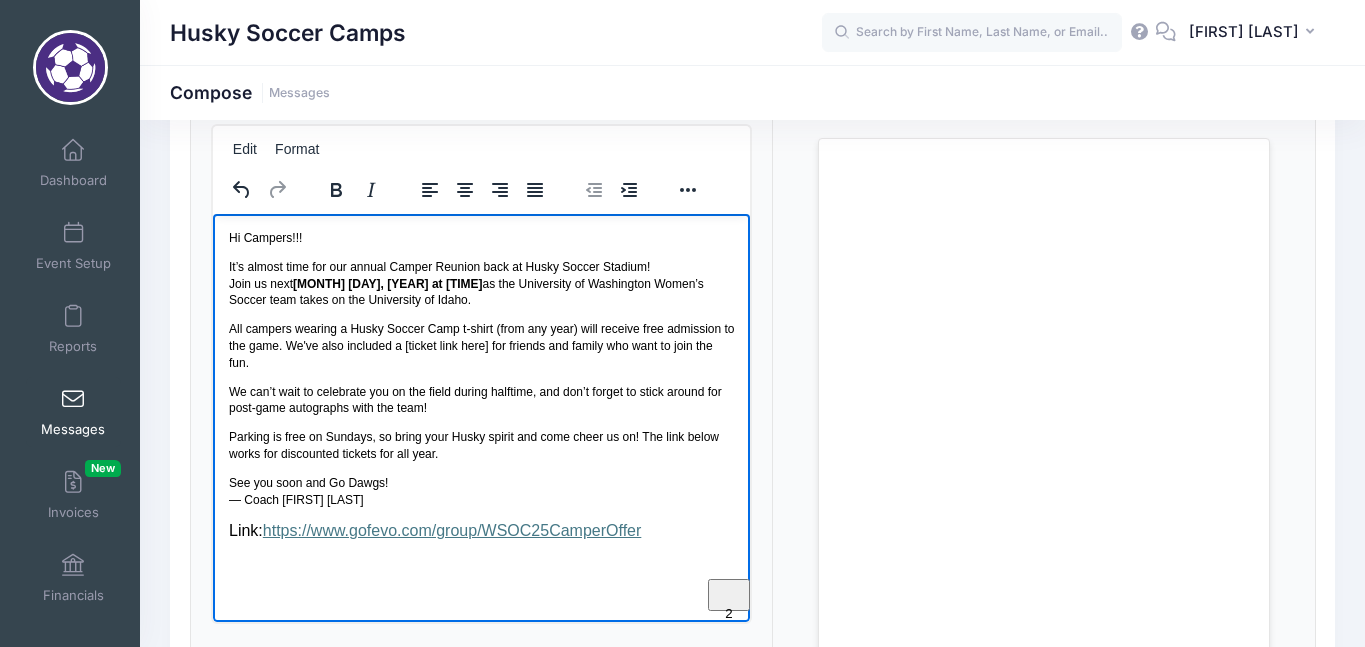 click on "Parking is free on Sundays, so bring your Husky spirit and come cheer us on! The link below works for discounted tickets for all year." at bounding box center [481, 445] 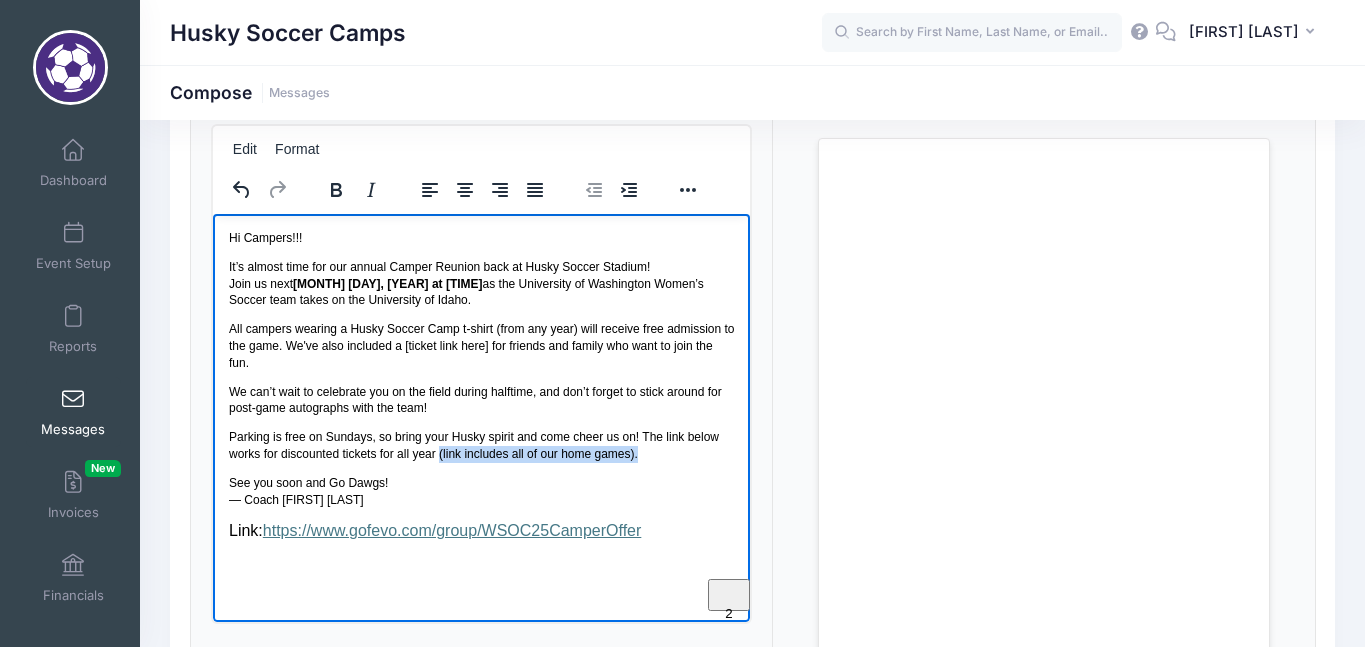 drag, startPoint x: 647, startPoint y: 454, endPoint x: 439, endPoint y: 453, distance: 208.00241 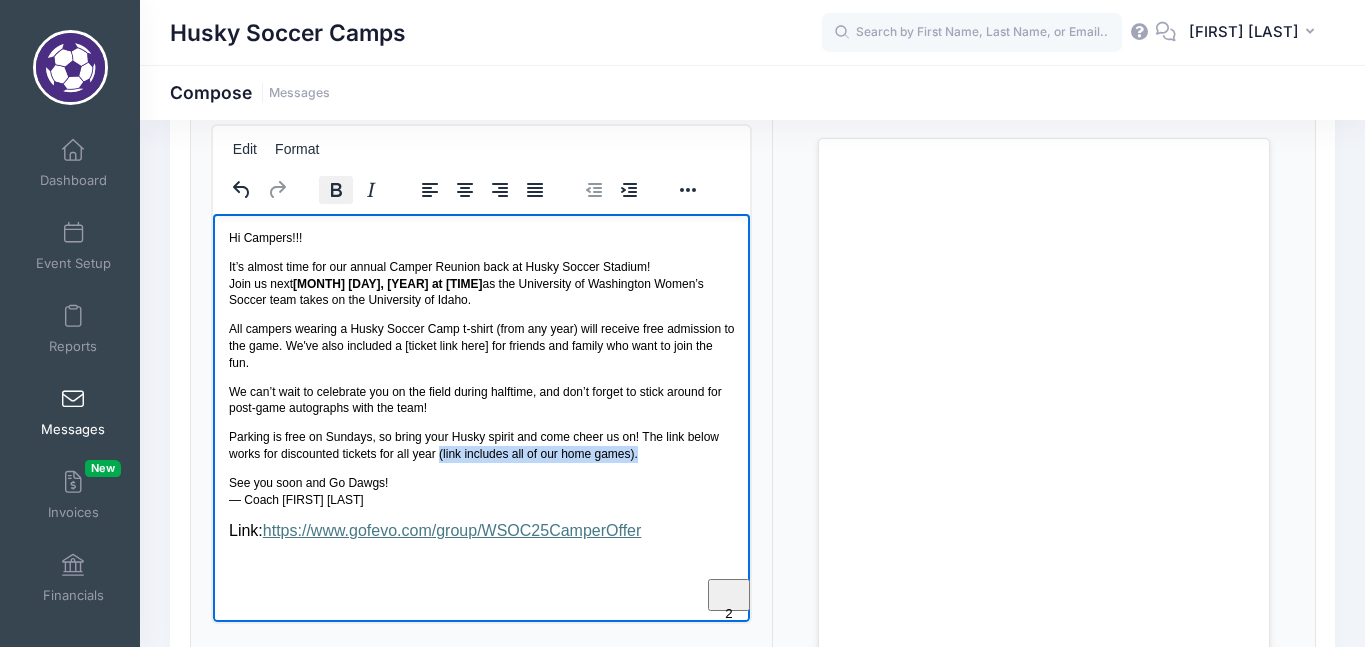 click 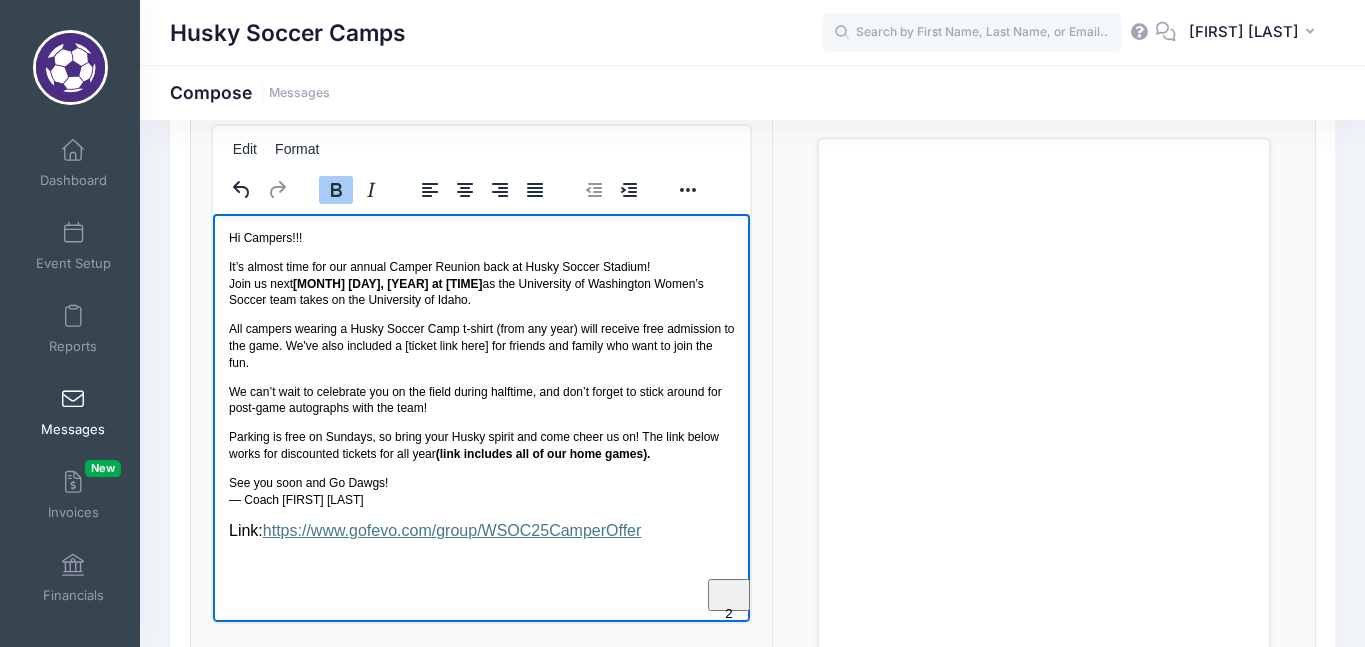 click on "Hi Campers!!! It’s almost time for our annual Camper Reunion back at Husky Soccer Stadium! Join us next  Sunday, August 17th, at 1 PM  as the University of Washington Women’s Soccer team takes on the University of Idaho. All campers wearing a Husky Soccer Camp t-shirt (from any year) will receive free admission to the game. We've also included a [ticket link here] for friends and family who want to join the fun. We can’t wait to celebrate you on the field during halftime, and don’t forget to stick around for post-game autographs with the team! Parking is free on Sundays, so bring your Husky spirit and come cheer us on! The link below works for discounted tickets for all year  (link includes all of our home games). See you soon and Go Dawgs! — Coach Nicole Van Dyke Link:  https://www.gofevo.com/group/WSOC25CamperOffer" at bounding box center [481, 408] 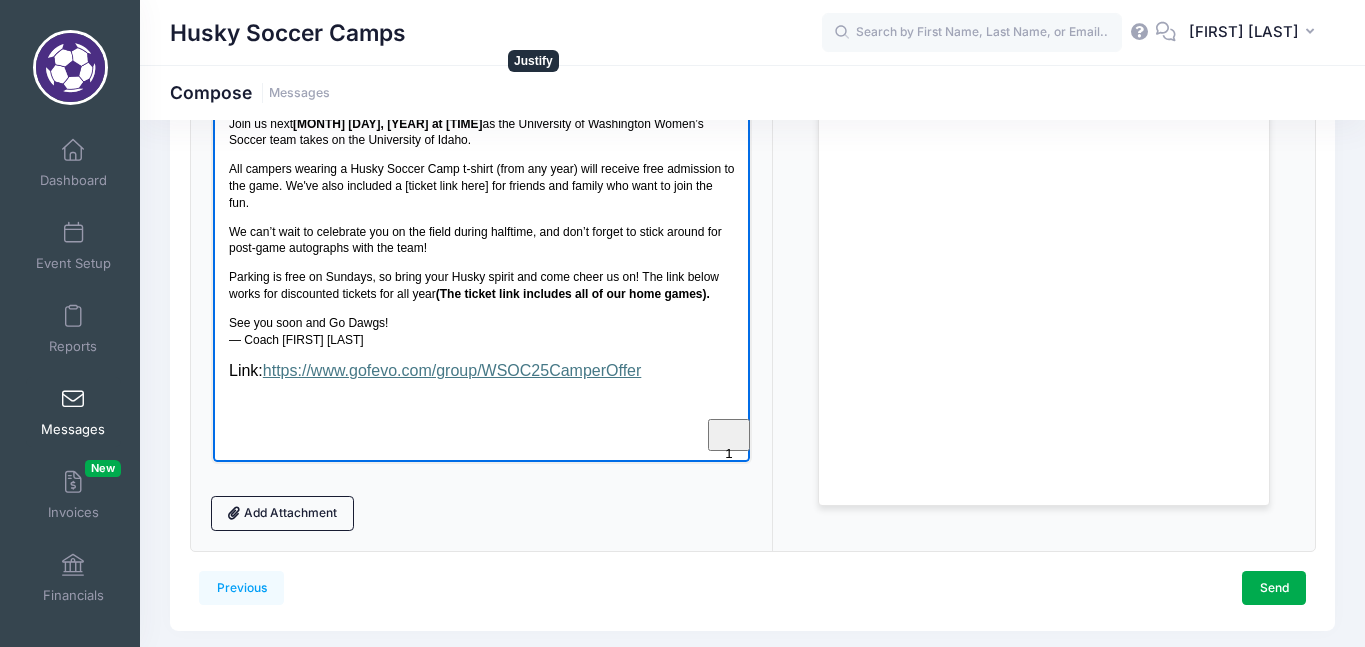 scroll, scrollTop: 405, scrollLeft: 0, axis: vertical 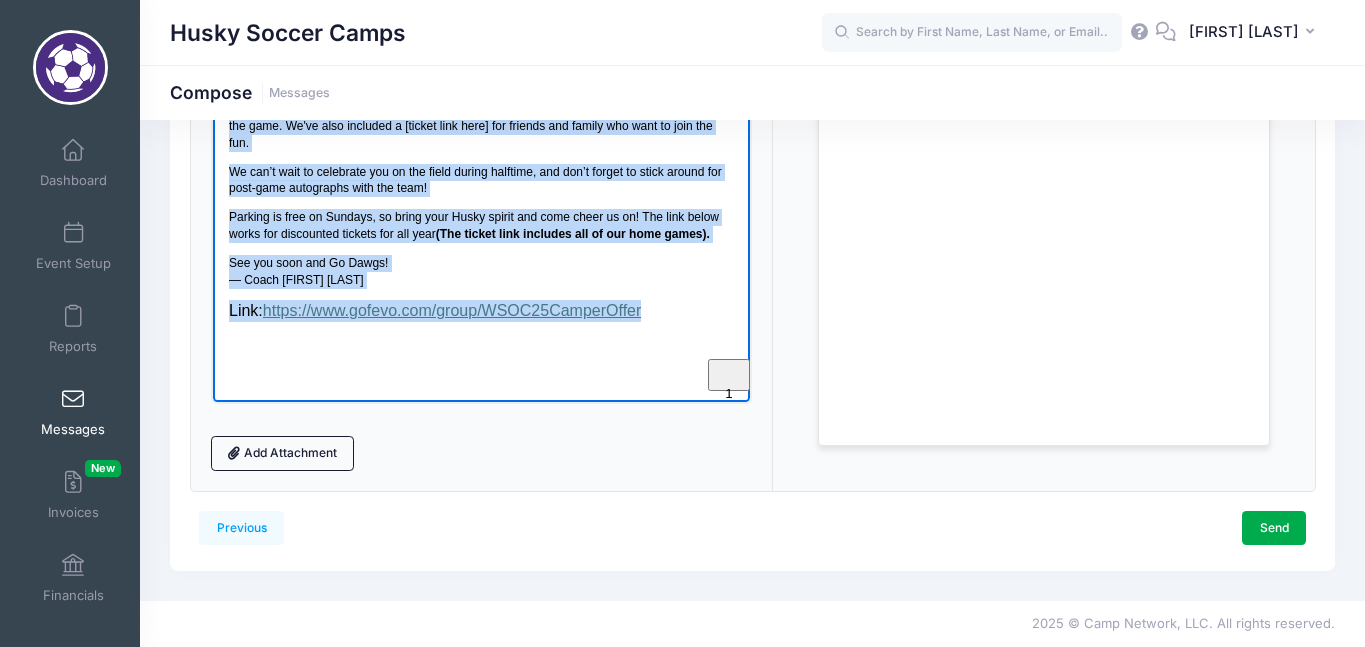 drag, startPoint x: 656, startPoint y: 306, endPoint x: 247, endPoint y: 107, distance: 454.84283 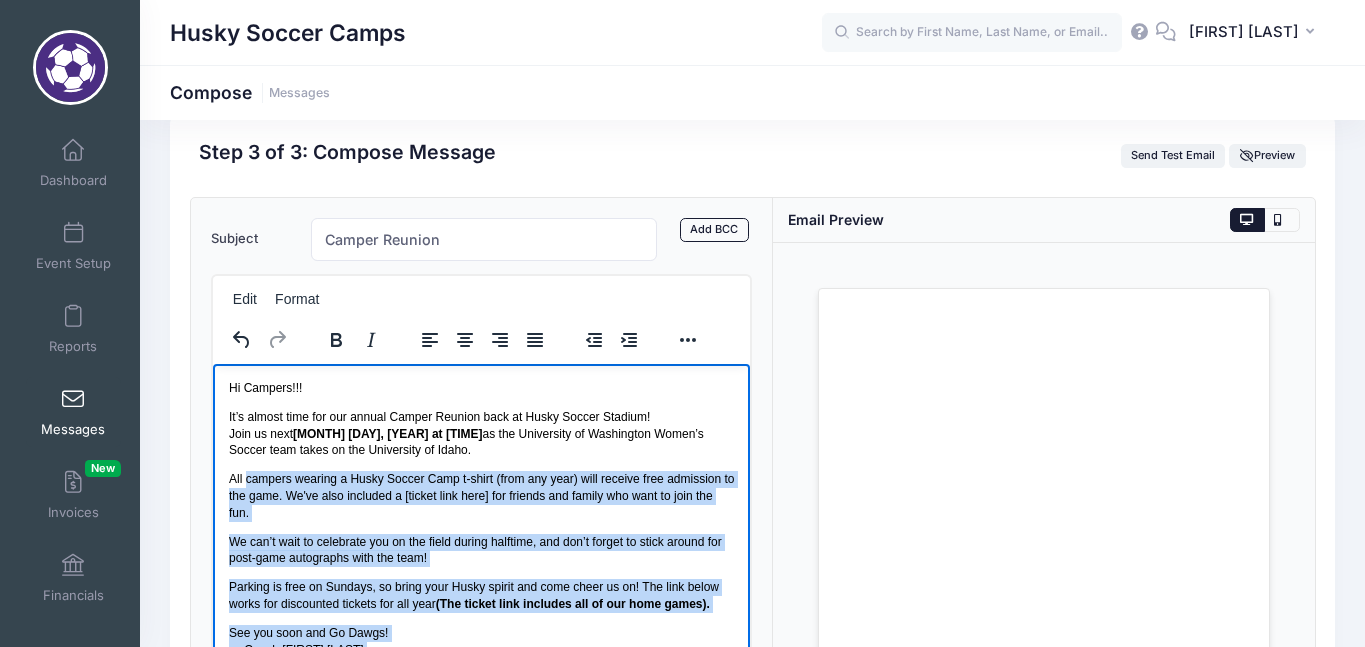 scroll, scrollTop: 0, scrollLeft: 0, axis: both 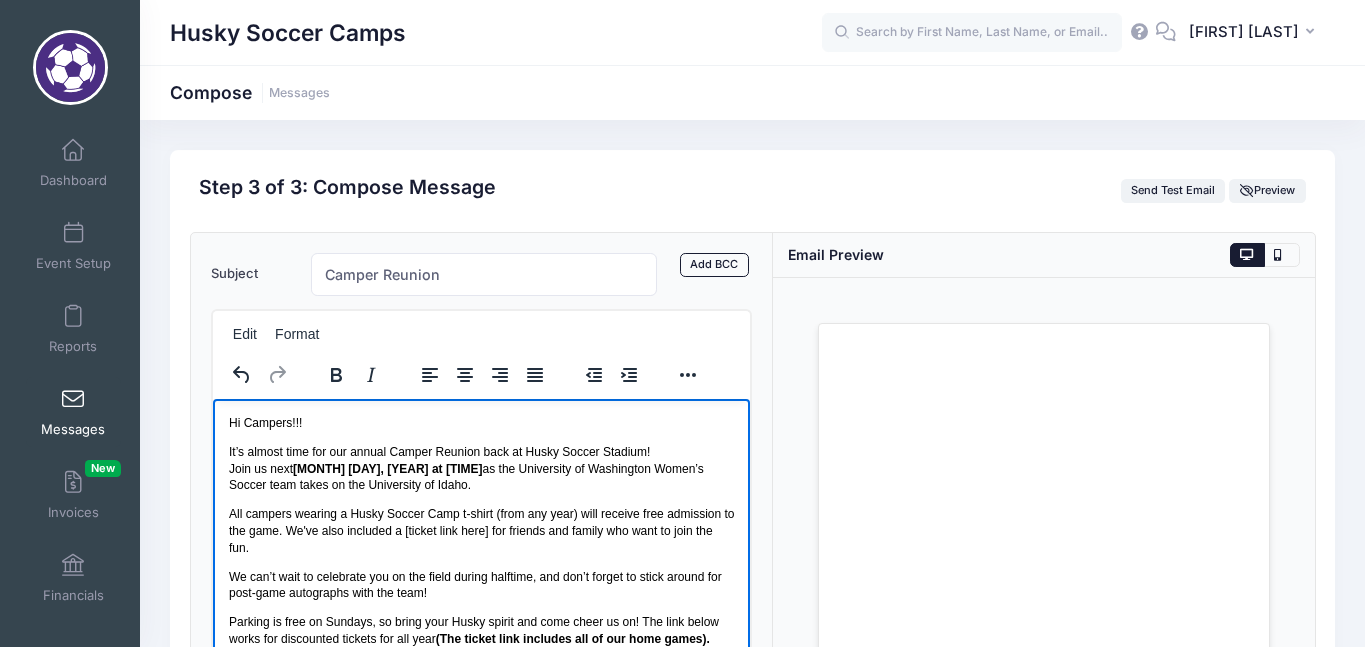 click on "Hi Campers!!! It’s almost time for our annual Camper Reunion back at Husky Soccer Stadium! Join us next  Sunday, August 17th, at 1 PM  as the University of Washington Women’s Soccer team takes on the University of Idaho. All campers wearing a Husky Soccer Camp t-shirt (from any year) will receive free admission to the game. We've also included a [ticket link here] for friends and family who want to join the fun. We can’t wait to celebrate you on the field during halftime, and don’t forget to stick around for post-game autographs with the team! Parking is free on Sundays, so bring your Husky spirit and come cheer us on! The link below works for discounted tickets for all year  (The ticket link includes all of our home games). See you soon and Go Dawgs! — Coach Nicole Van Dyke Link:  https://www.gofevo.com/group/WSOC25CamperOffer﻿" at bounding box center [481, 593] 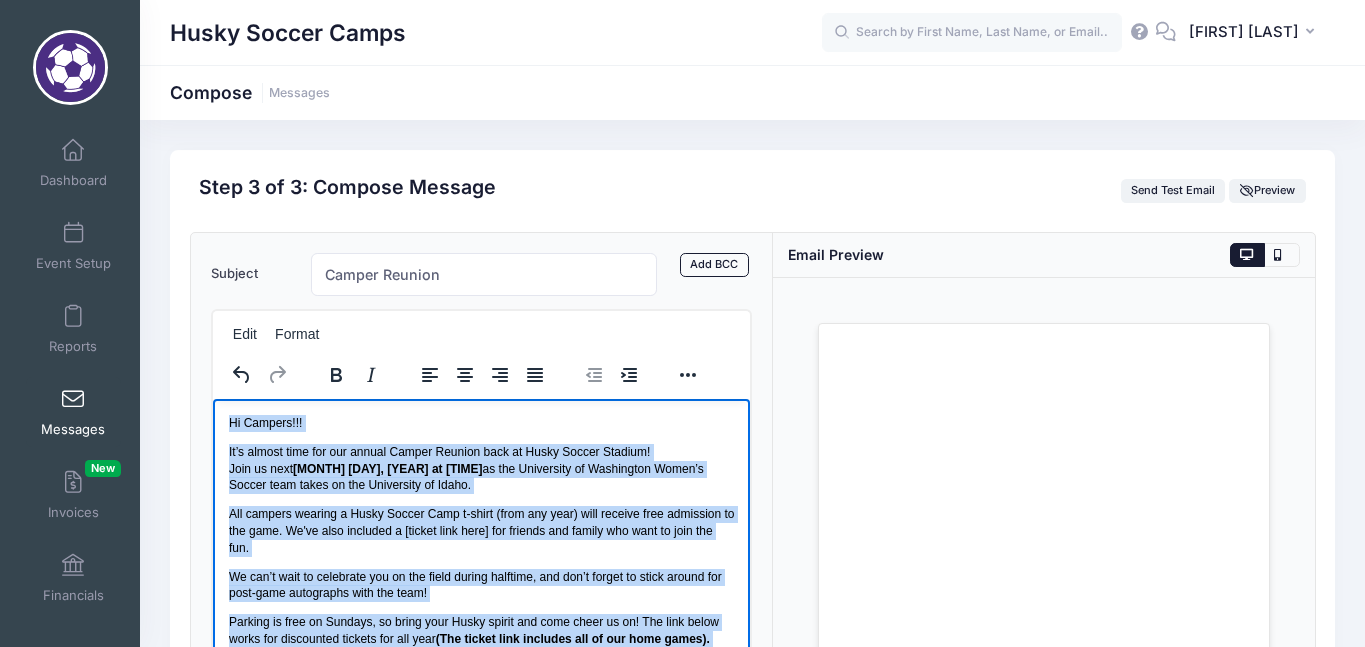 scroll, scrollTop: 405, scrollLeft: 0, axis: vertical 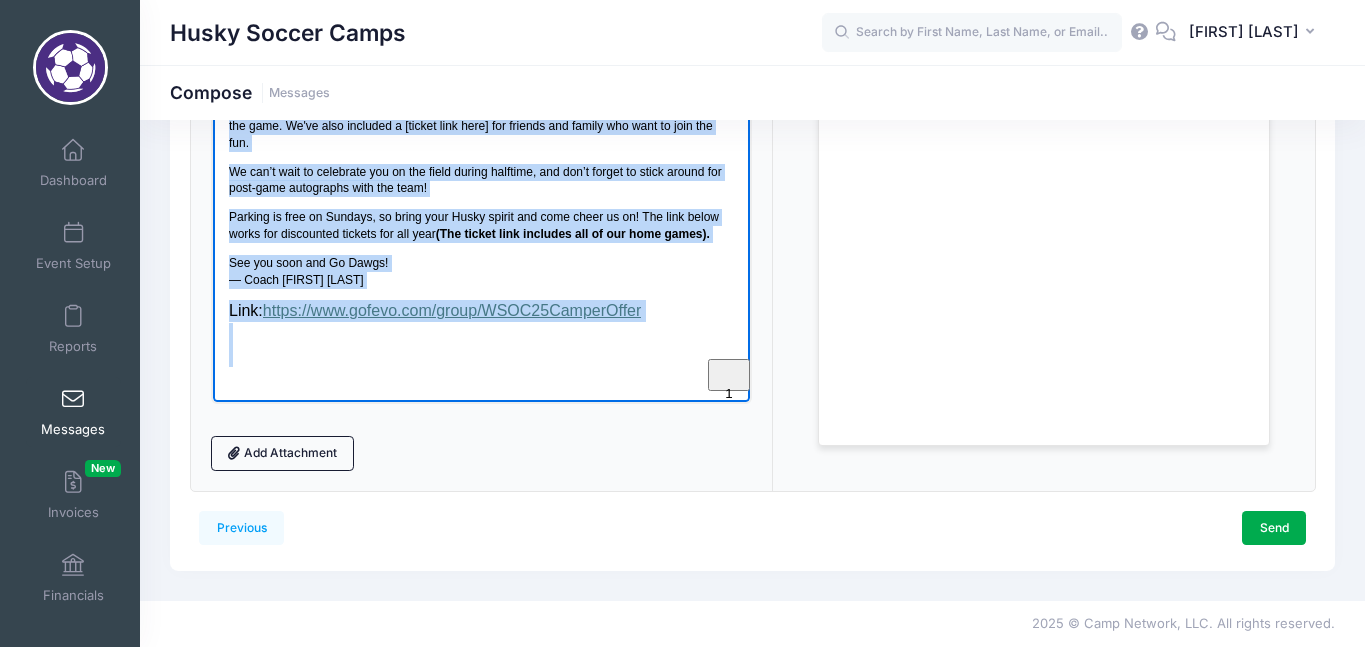 drag, startPoint x: 230, startPoint y: 16, endPoint x: 527, endPoint y: 384, distance: 472.8985 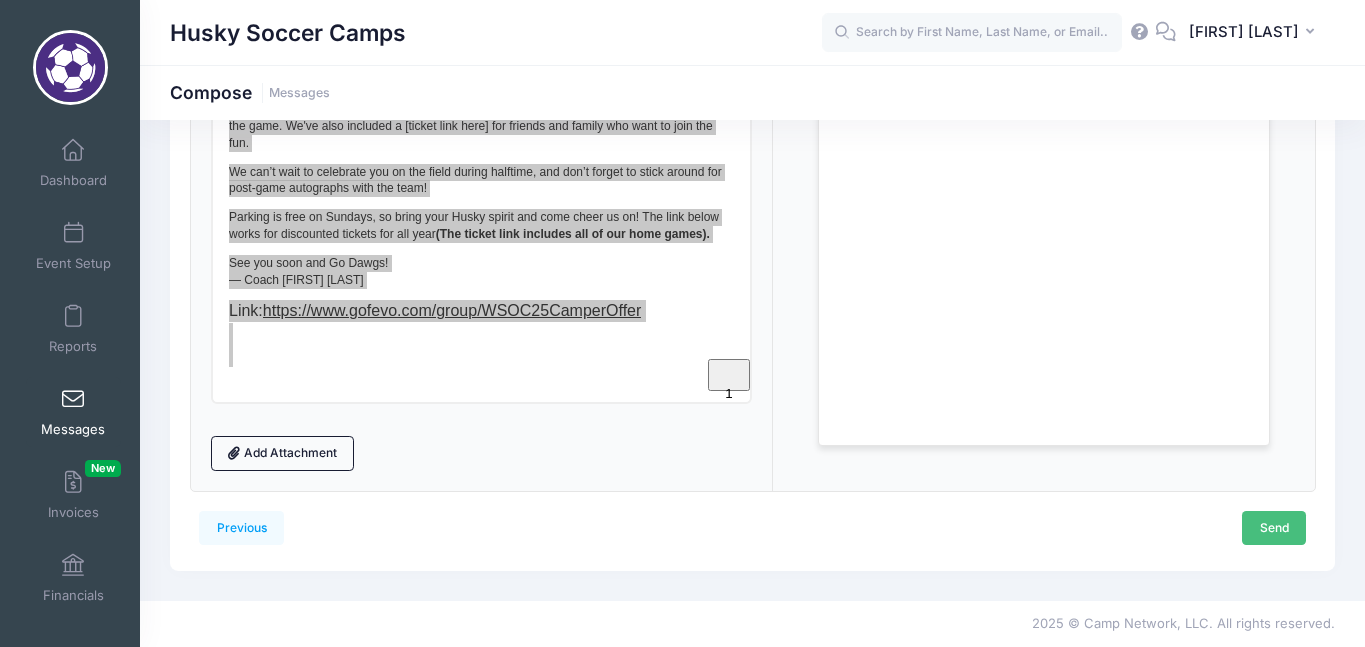 click on "Send" at bounding box center (1274, 528) 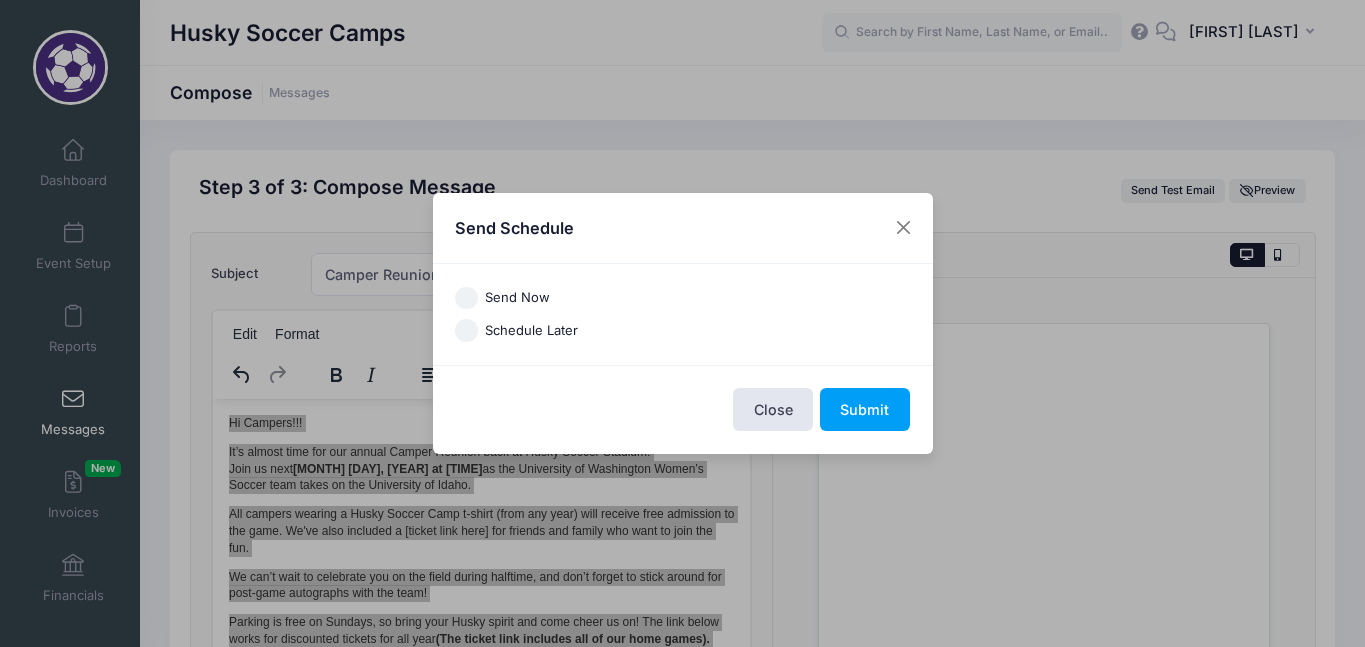 click on "Send Now" at bounding box center [466, 298] 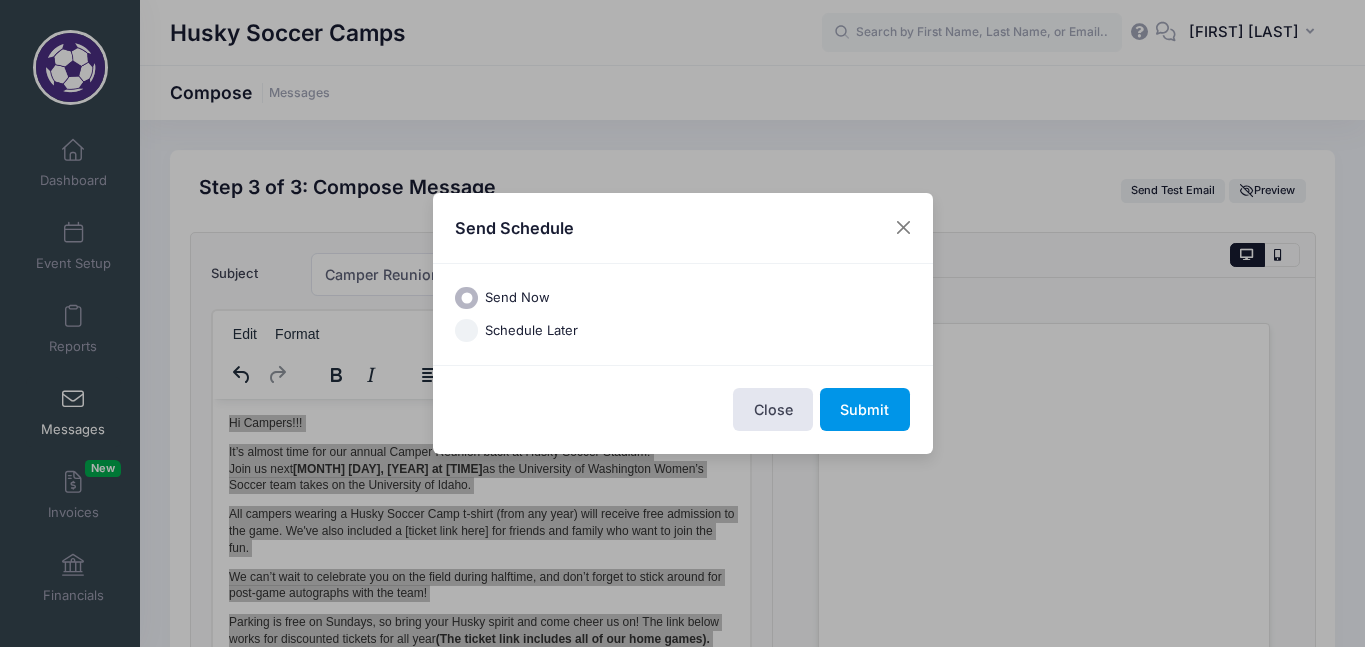 click on "Submit" at bounding box center [865, 409] 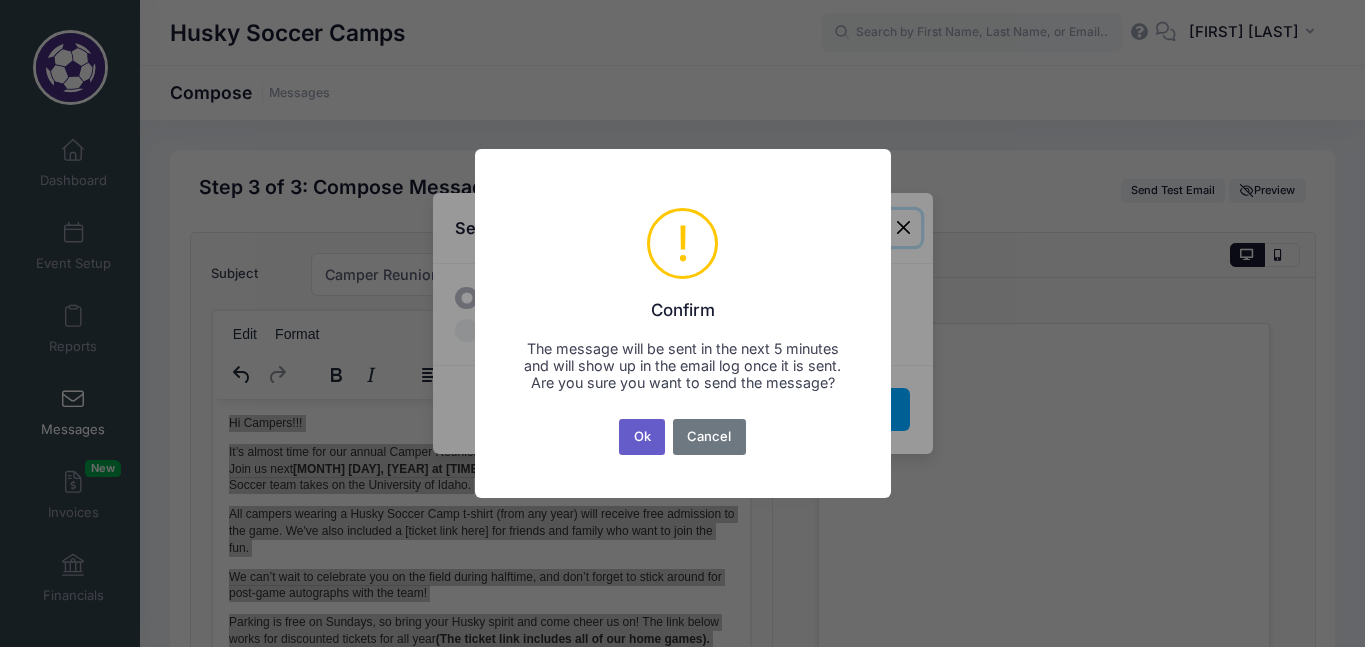click on "Ok" at bounding box center [642, 437] 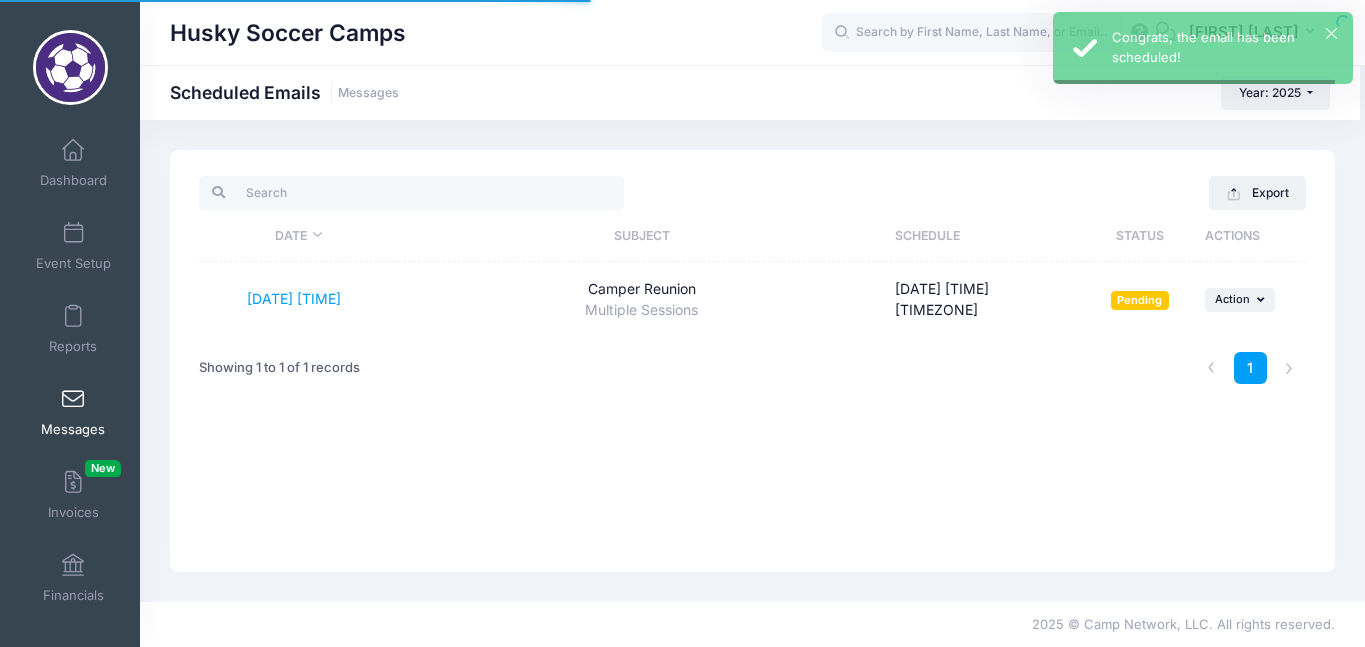 scroll, scrollTop: 0, scrollLeft: 0, axis: both 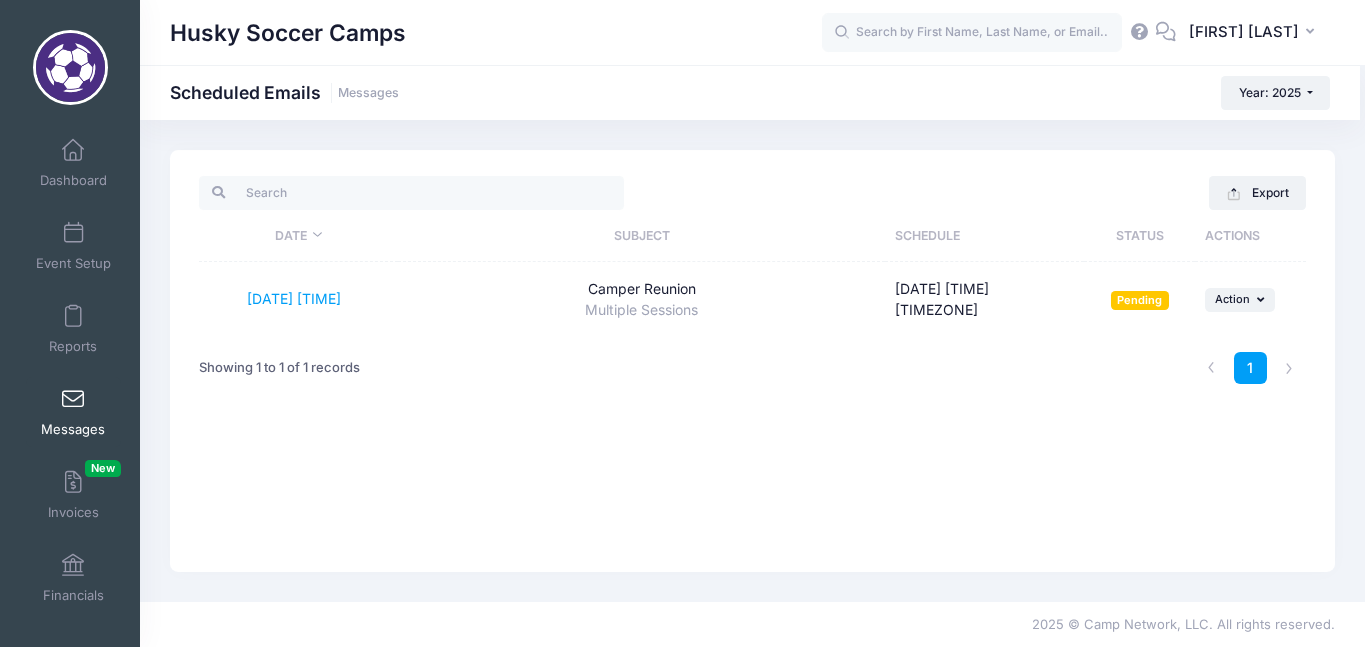 click at bounding box center (73, 400) 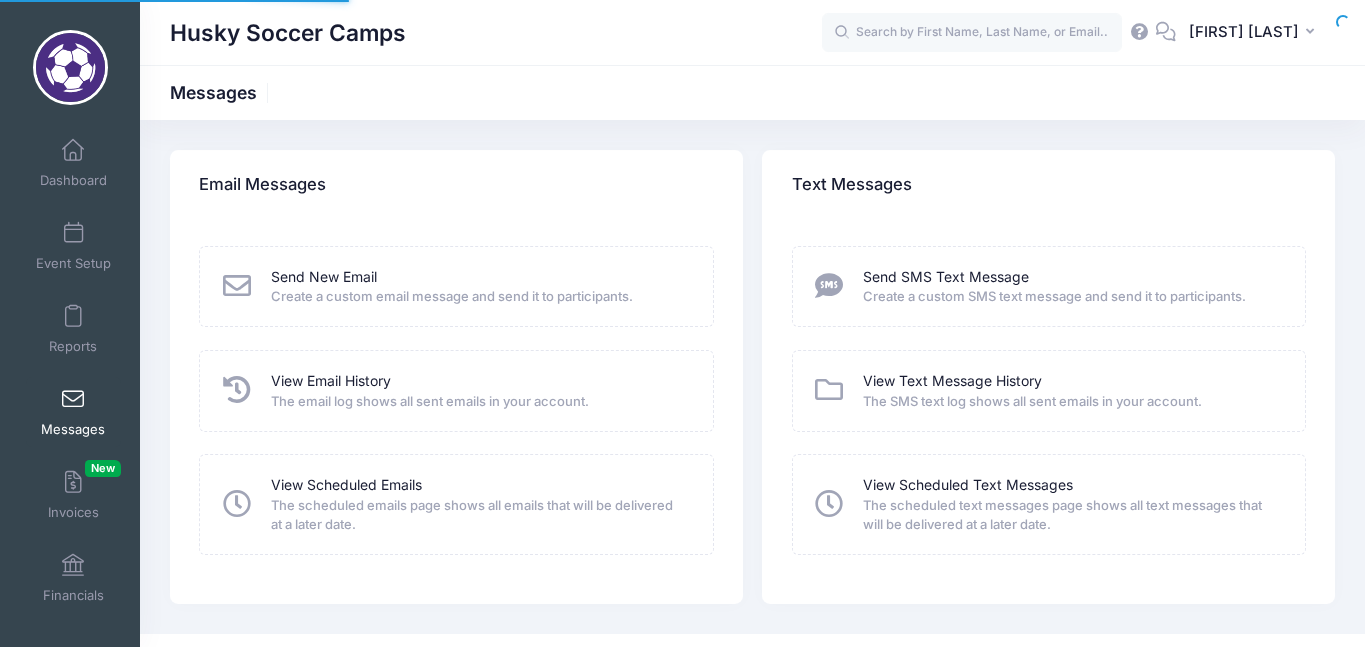 scroll, scrollTop: 0, scrollLeft: 0, axis: both 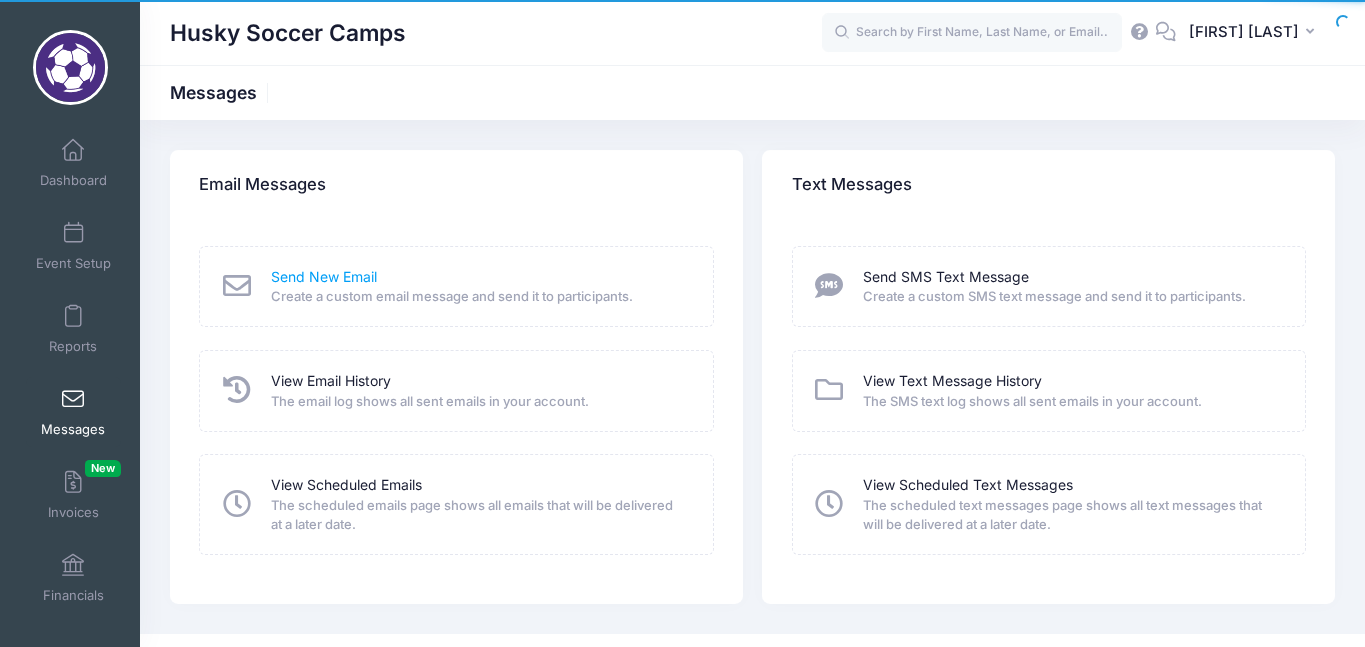 click on "Send New Email" at bounding box center (324, 277) 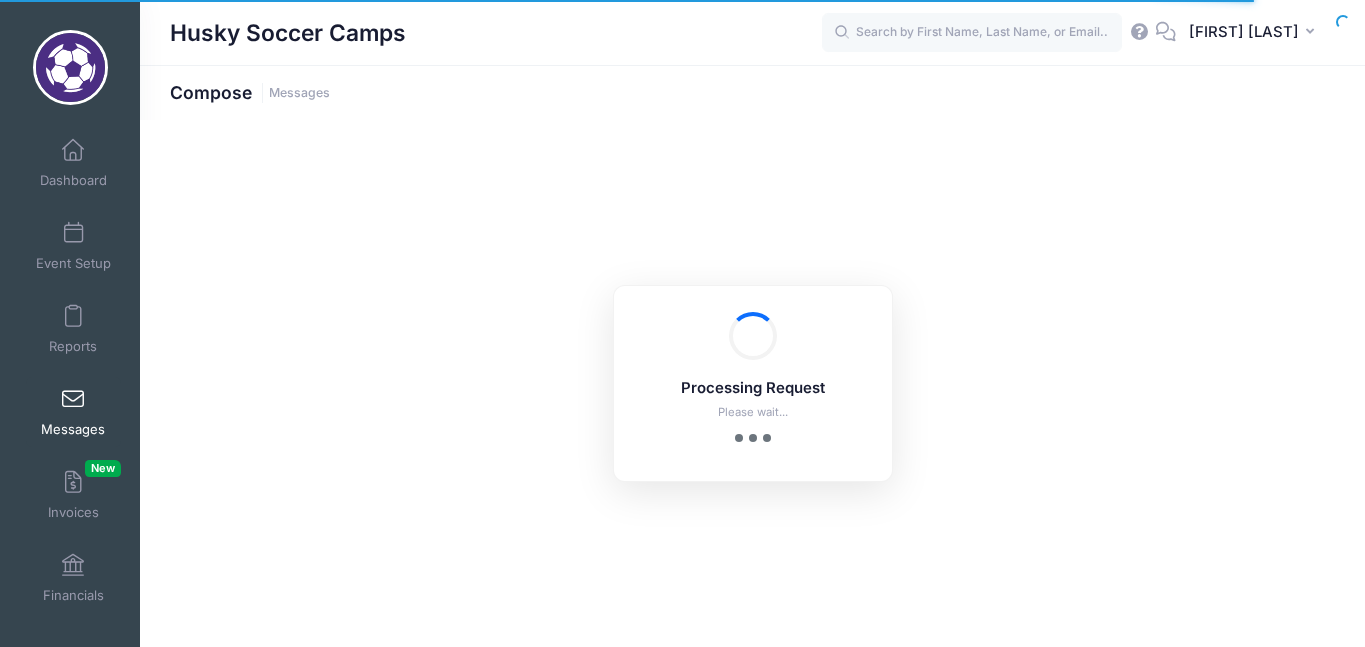 scroll, scrollTop: 0, scrollLeft: 0, axis: both 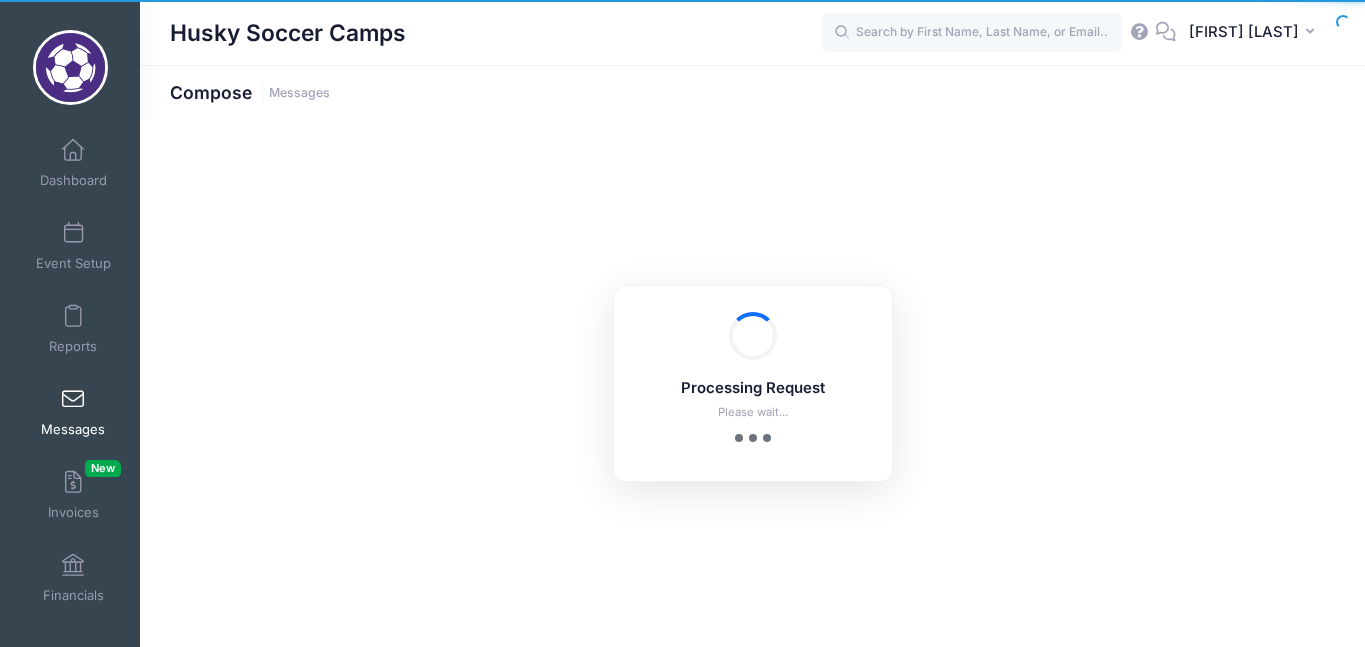 click on "Processing Request
Please wait...
Processing Request
Please wait...
Processing Request
Please wait...
Processing Request
Please wait..." at bounding box center [752, 383] 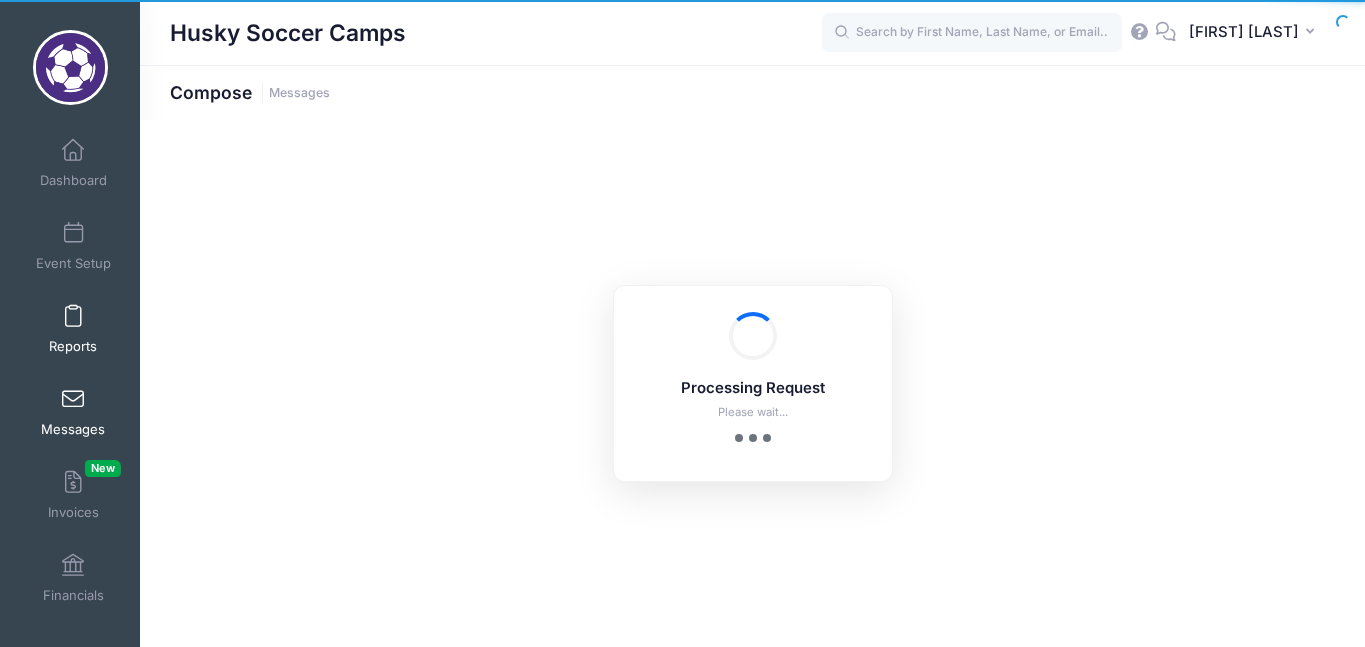 click at bounding box center (73, 317) 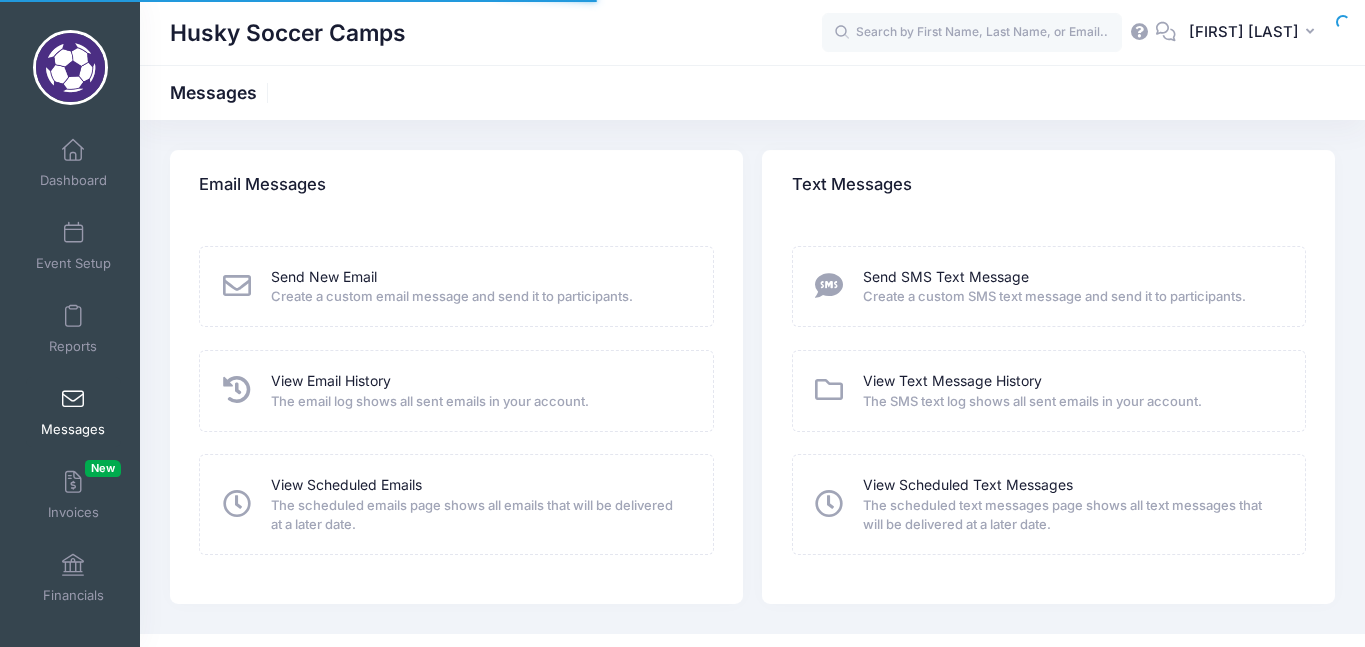 scroll, scrollTop: 0, scrollLeft: 0, axis: both 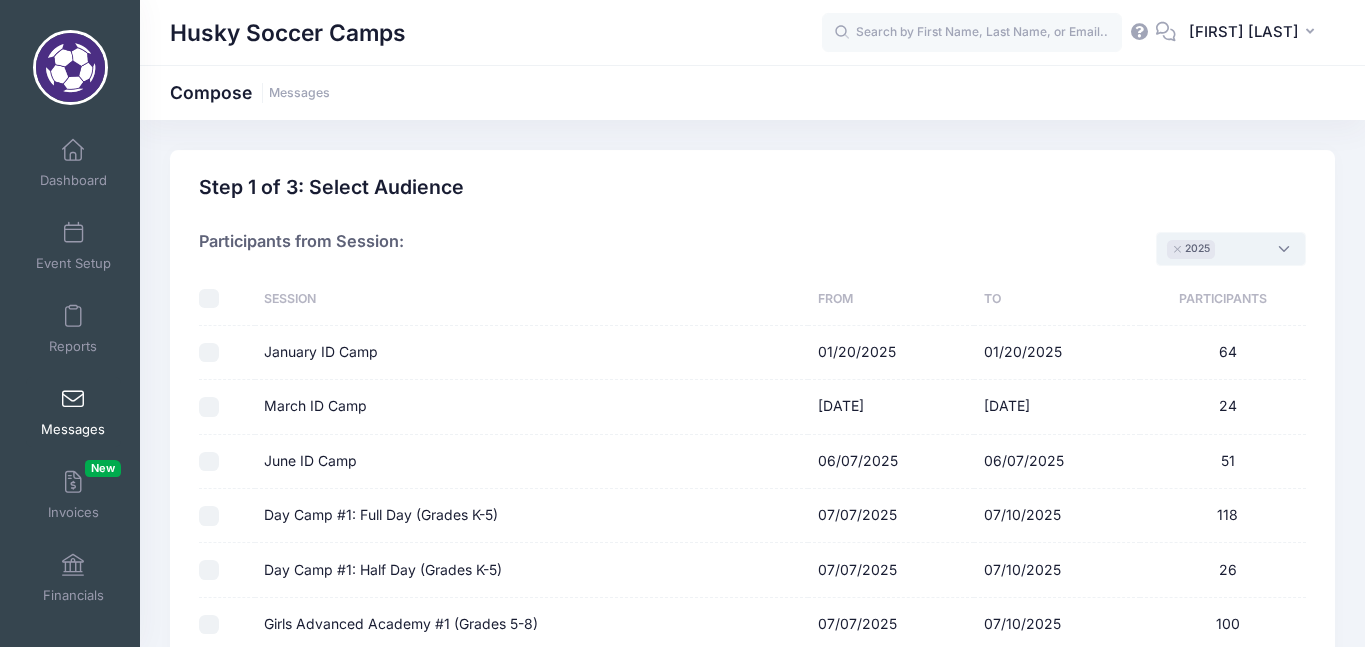 click on "× 2025" at bounding box center (1231, 249) 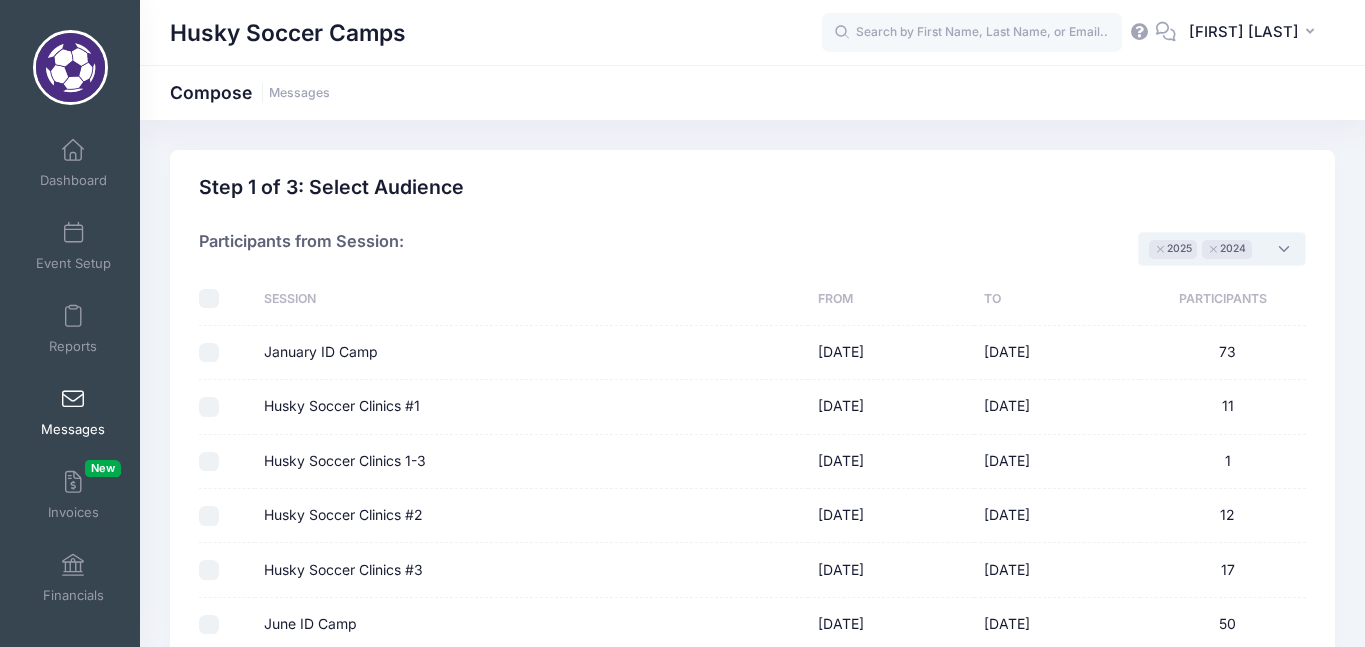 scroll, scrollTop: 19, scrollLeft: 0, axis: vertical 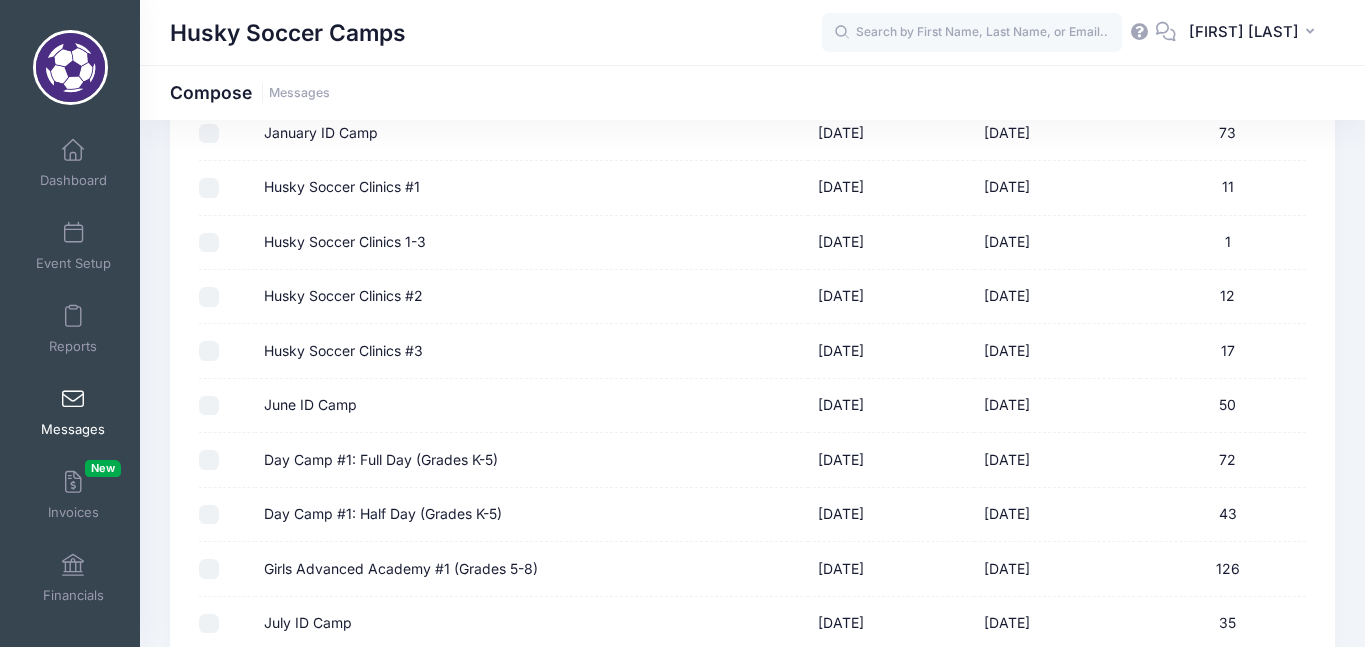 click on "Day Camp #1: Full Day (Grades K-5)" at bounding box center (209, 460) 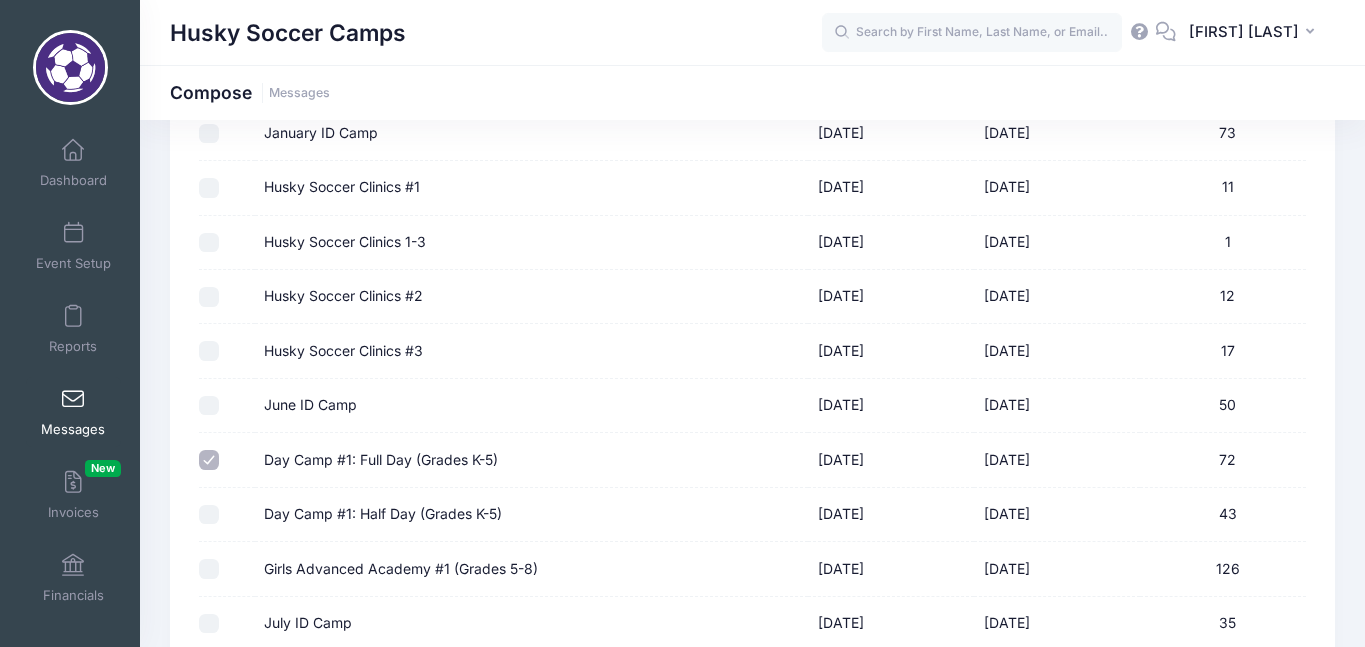 click on "Day Camp #1: Half Day (Grades K-5)" at bounding box center [209, 515] 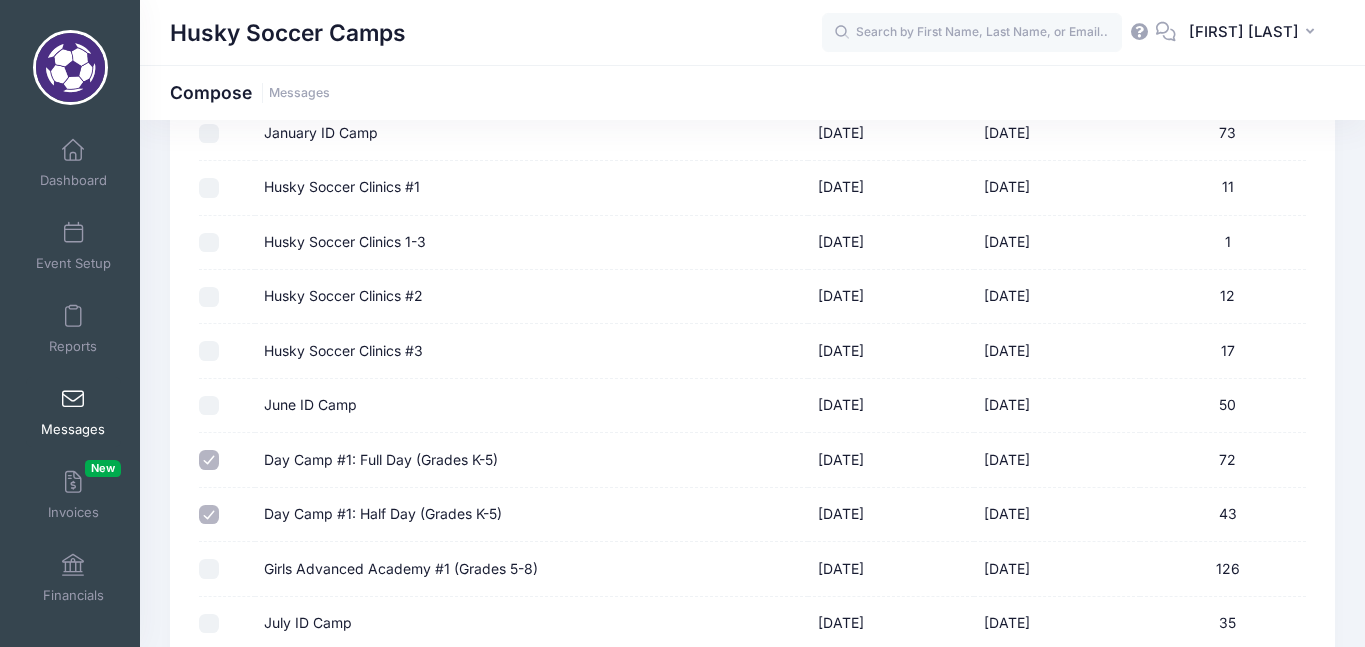 click on "Girls Advanced Academy #1 (Grades 5-8)" at bounding box center (209, 569) 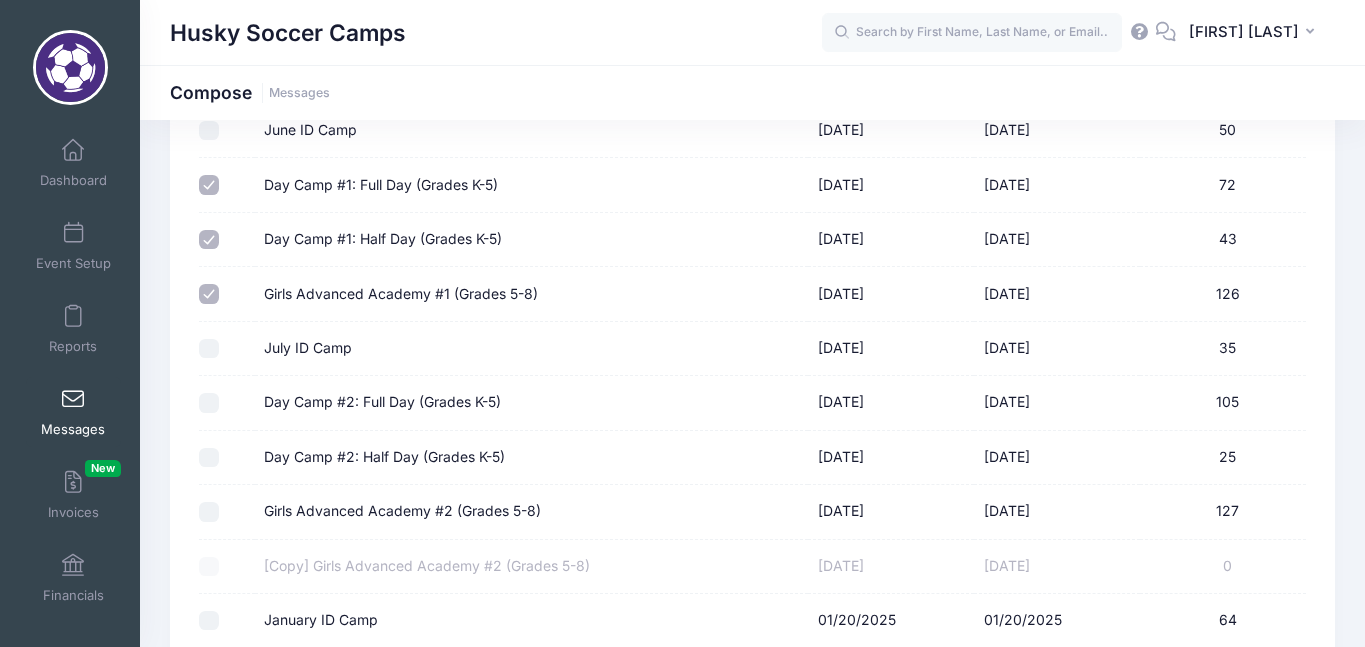 scroll, scrollTop: 517, scrollLeft: 0, axis: vertical 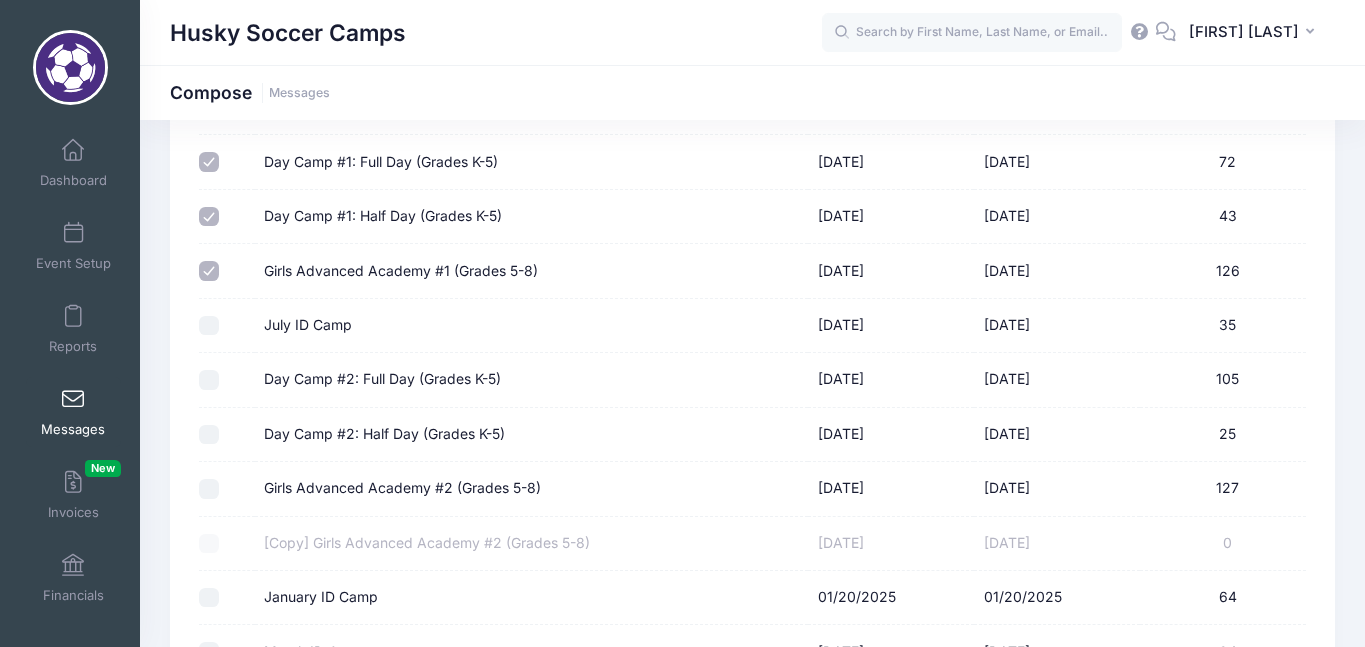 click on "Day Camp #2: Full Day (Grades K-5)" at bounding box center (209, 380) 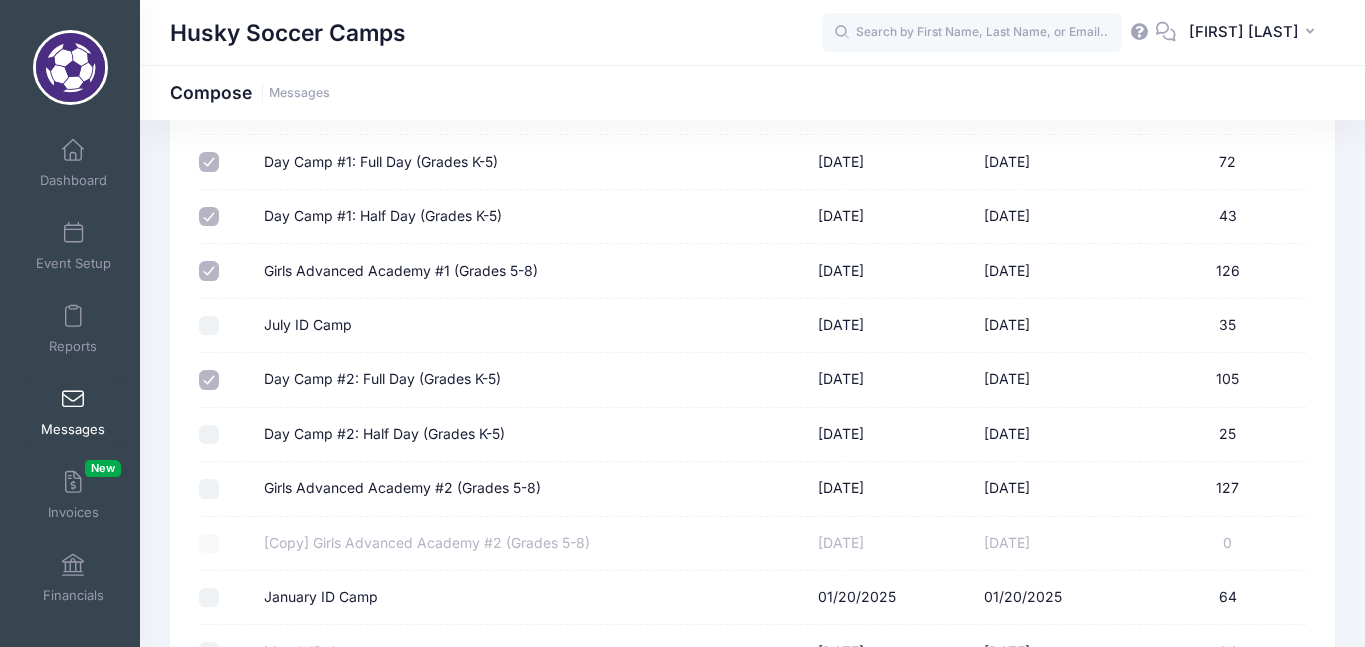 click on "Day Camp #2: Half Day (Grades K-5)" at bounding box center [209, 435] 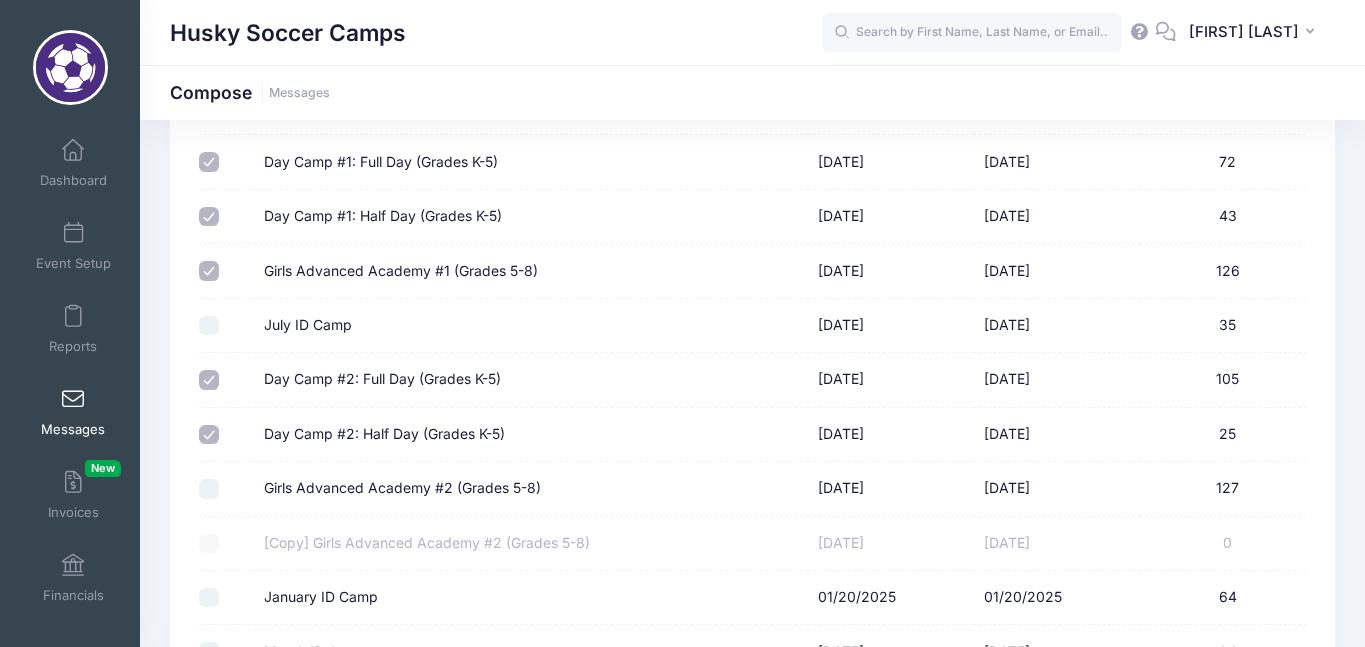 click on "Girls Advanced Academy #2 (Grades 5-8)" at bounding box center (209, 489) 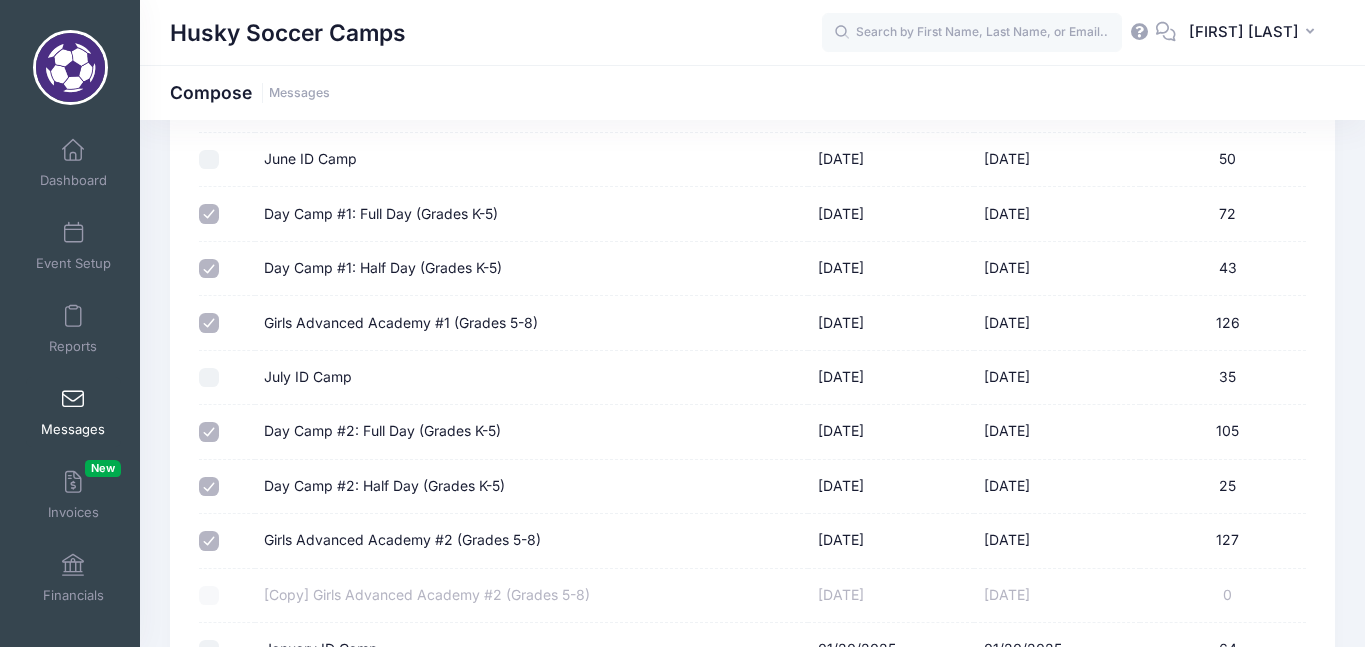 scroll, scrollTop: 469, scrollLeft: 0, axis: vertical 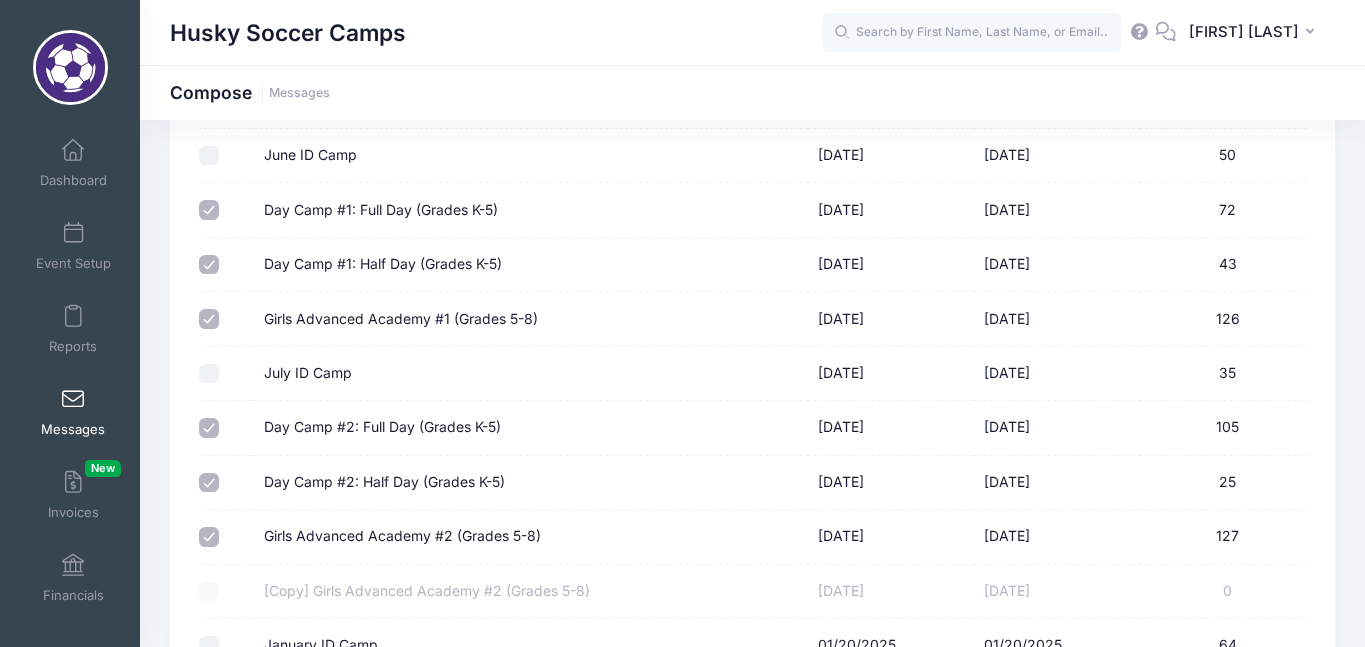 click on "Girls Advanced Academy #2 (Grades 5-8)" at bounding box center [209, 537] 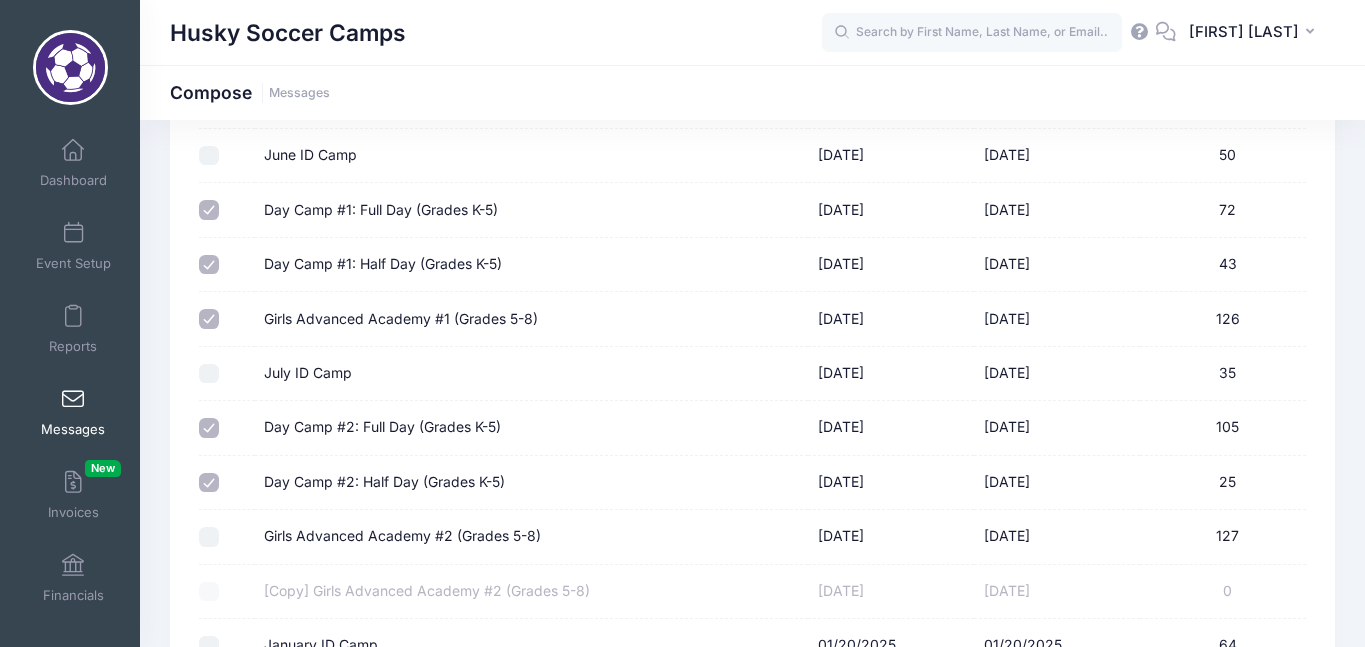 click on "Girls Advanced Academy #1 (Grades 5-8)" at bounding box center [209, 319] 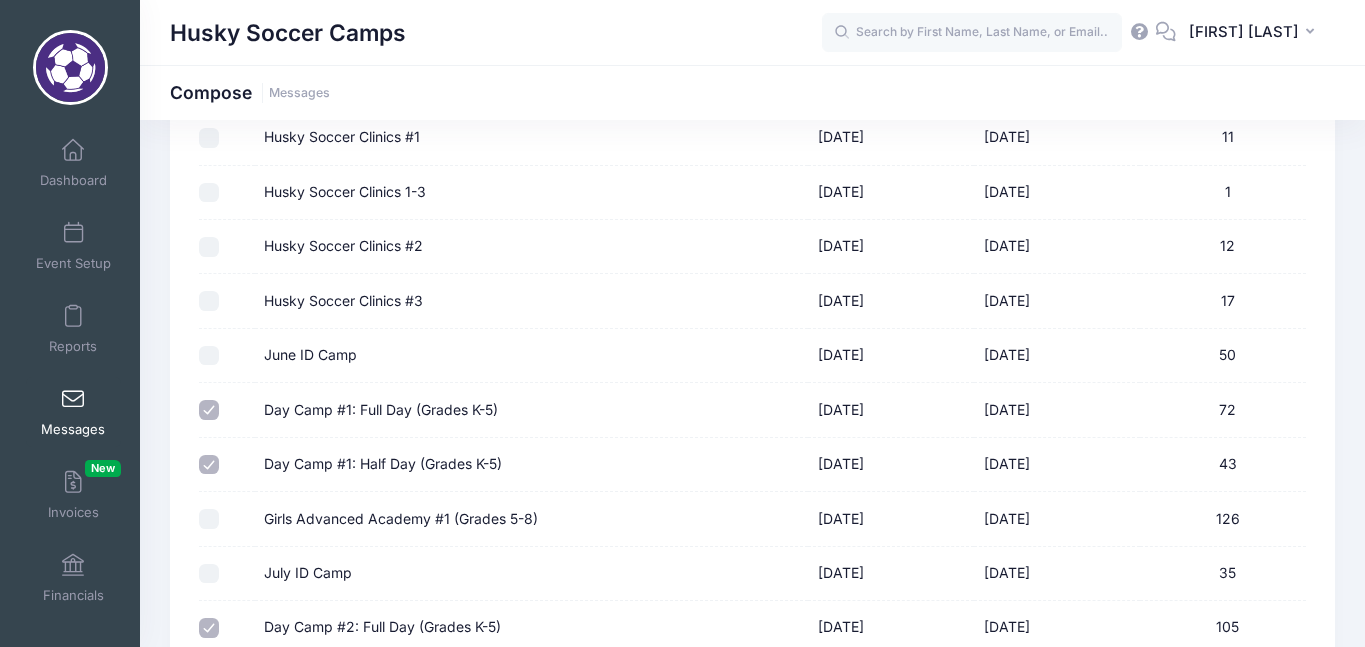 scroll, scrollTop: 0, scrollLeft: 0, axis: both 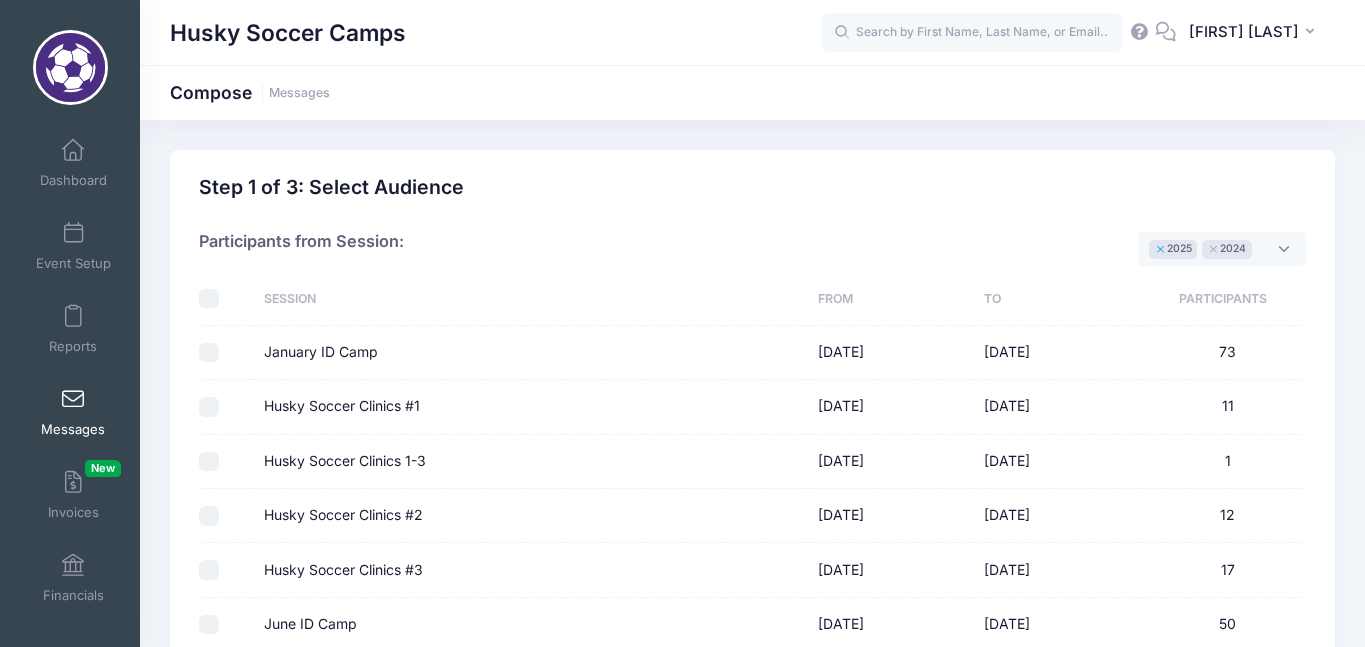 click on "×" at bounding box center (1160, 249) 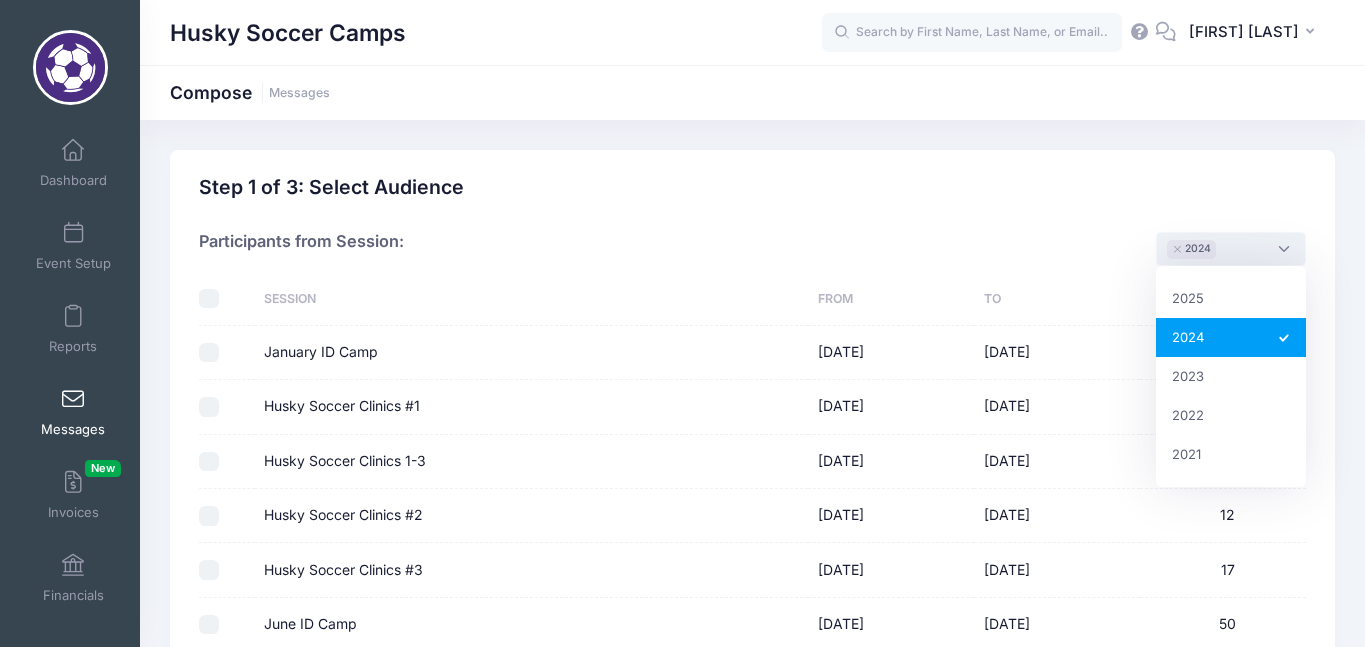 click on "Participants from Session:
[YEAR] [YEAR] [YEAR] [YEAR] [YEAR] × [YEAR]" at bounding box center [752, 239] 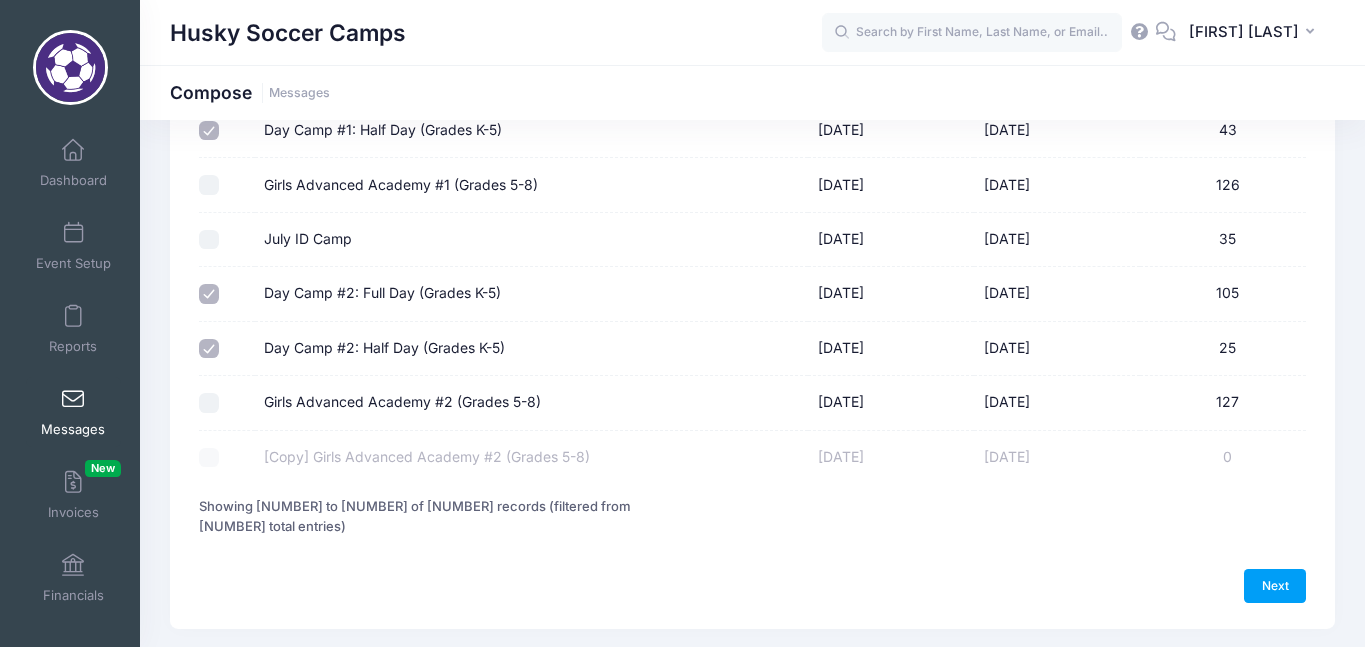 scroll, scrollTop: 604, scrollLeft: 0, axis: vertical 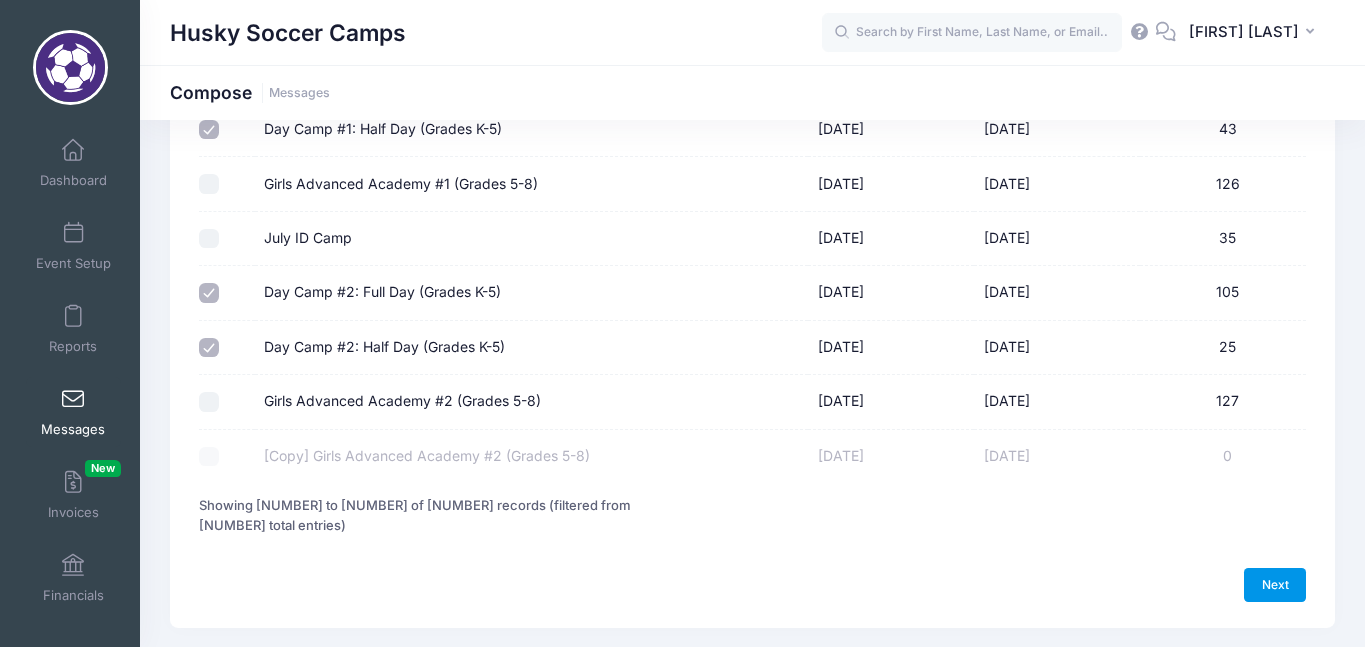 click on "Next" at bounding box center [1275, 585] 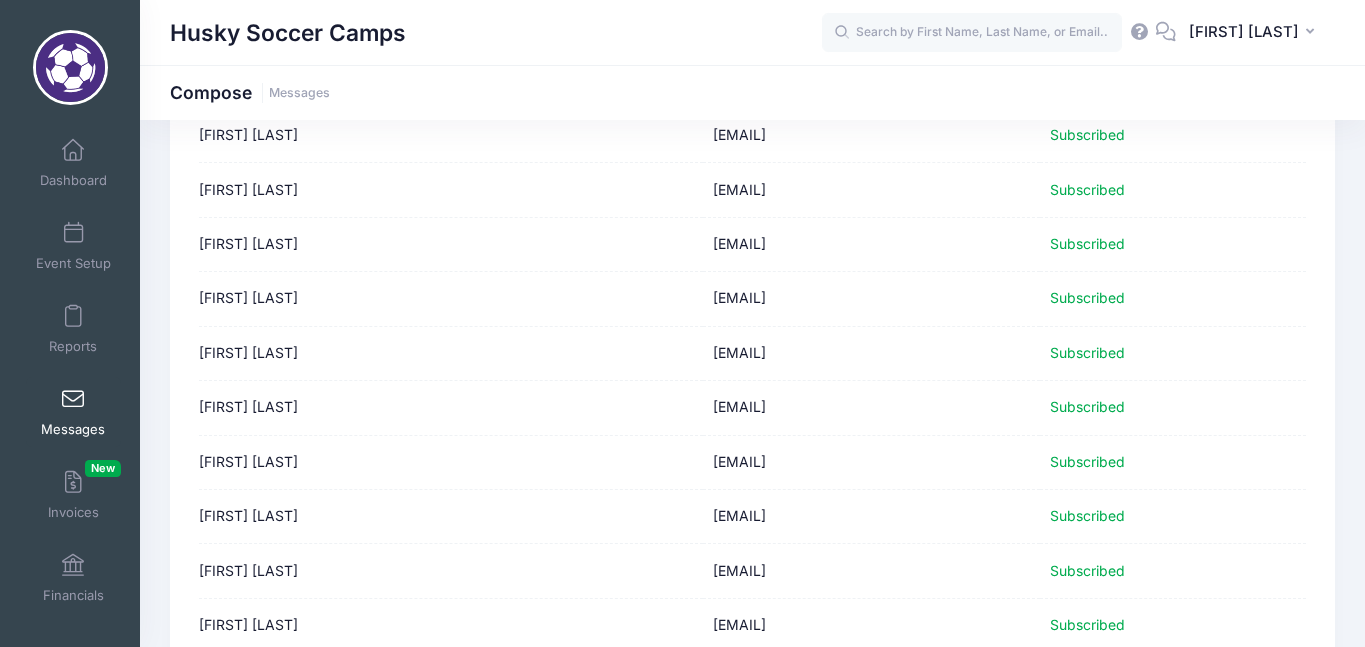 scroll, scrollTop: 2592, scrollLeft: 0, axis: vertical 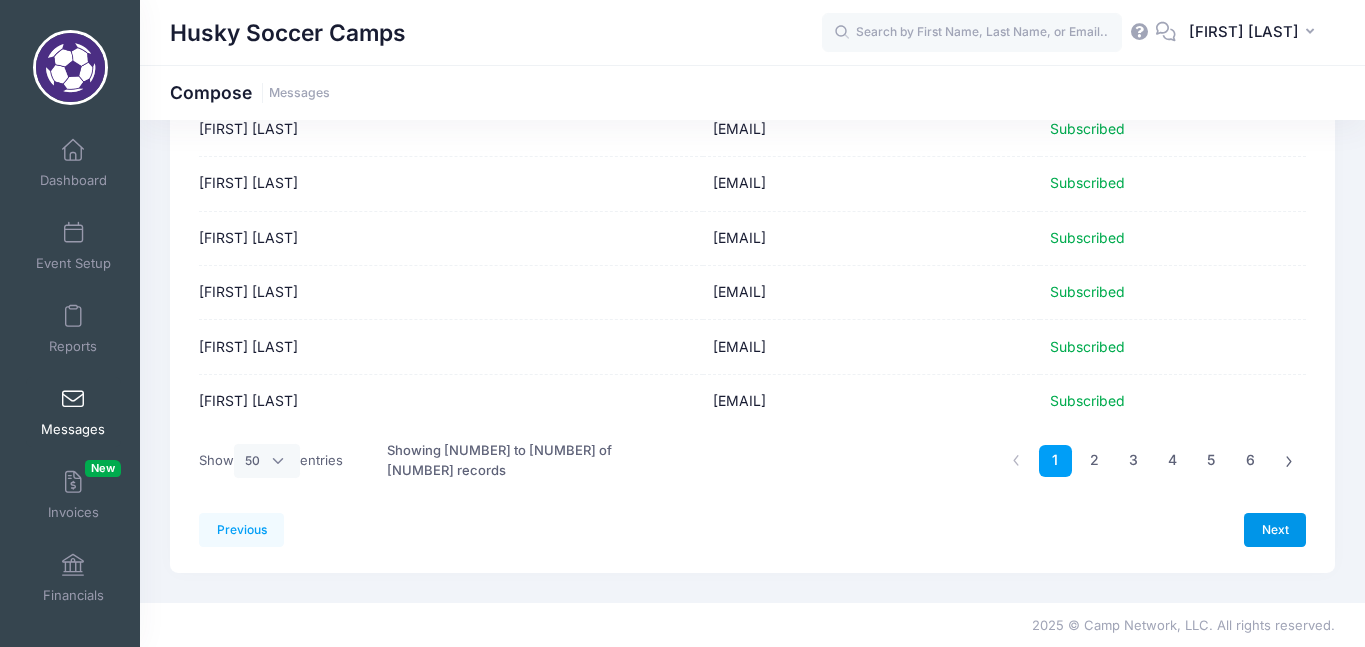 click on "Next" at bounding box center [1275, 530] 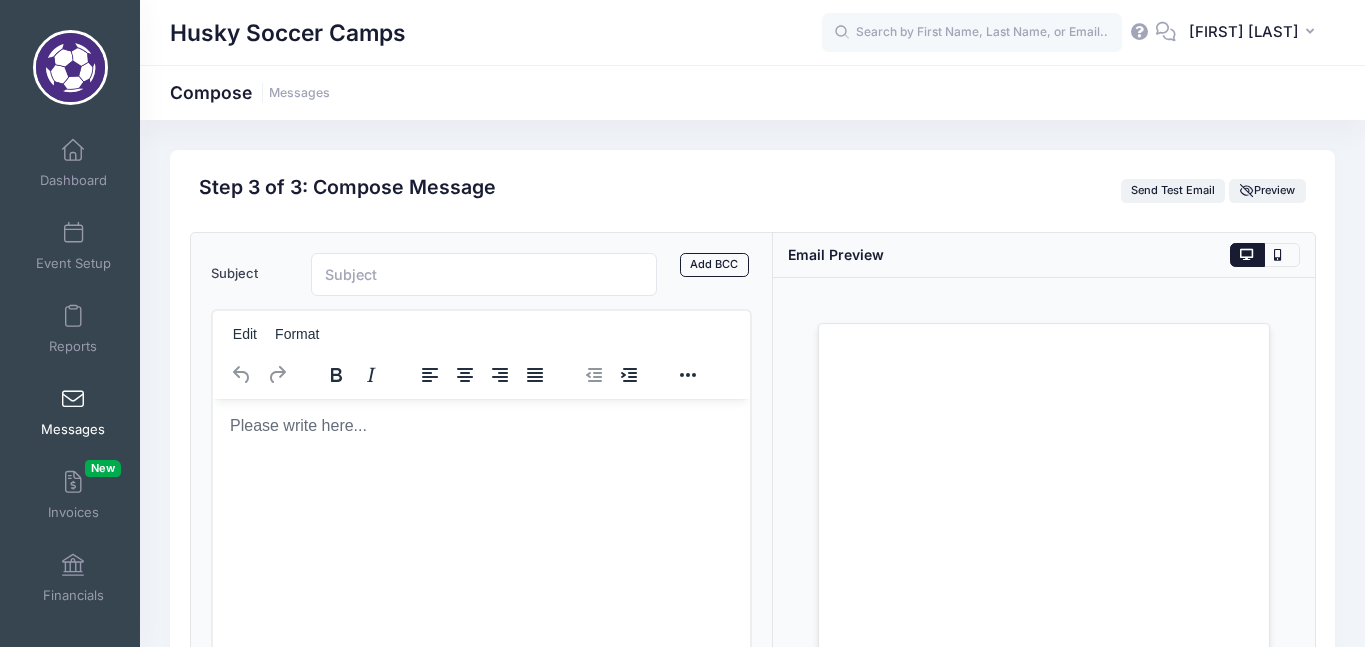 scroll, scrollTop: 0, scrollLeft: 0, axis: both 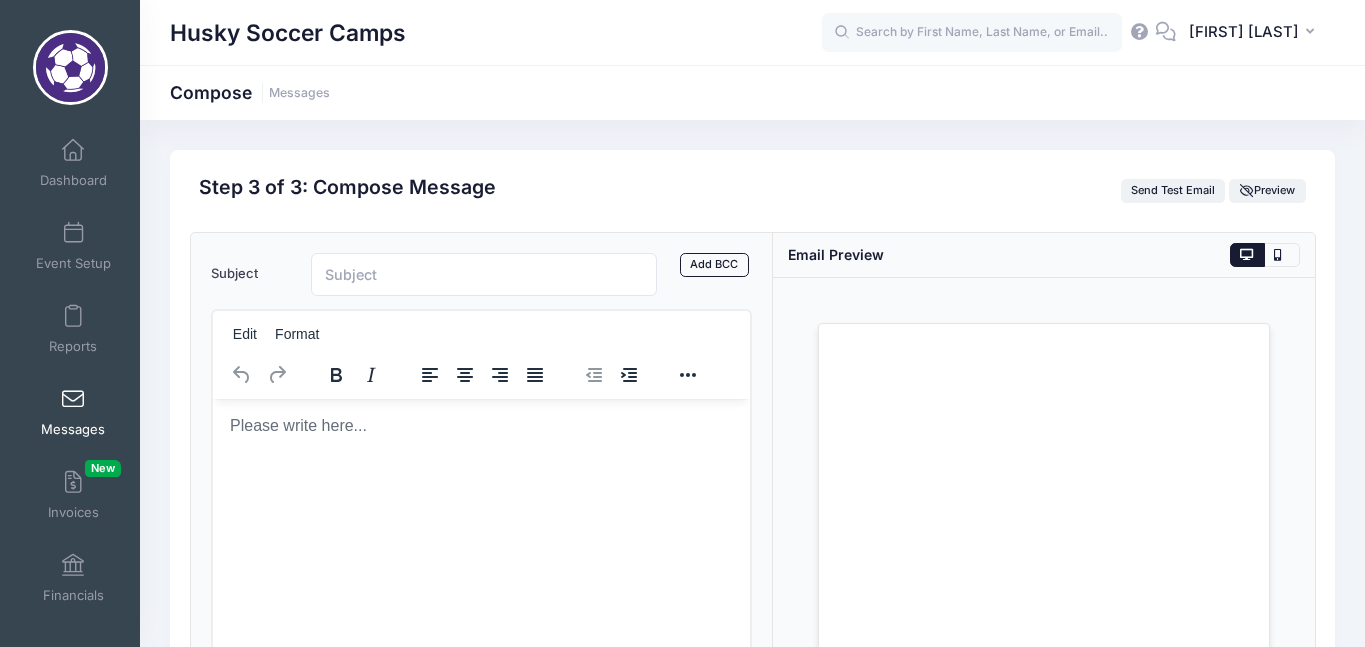 click at bounding box center (481, 425) 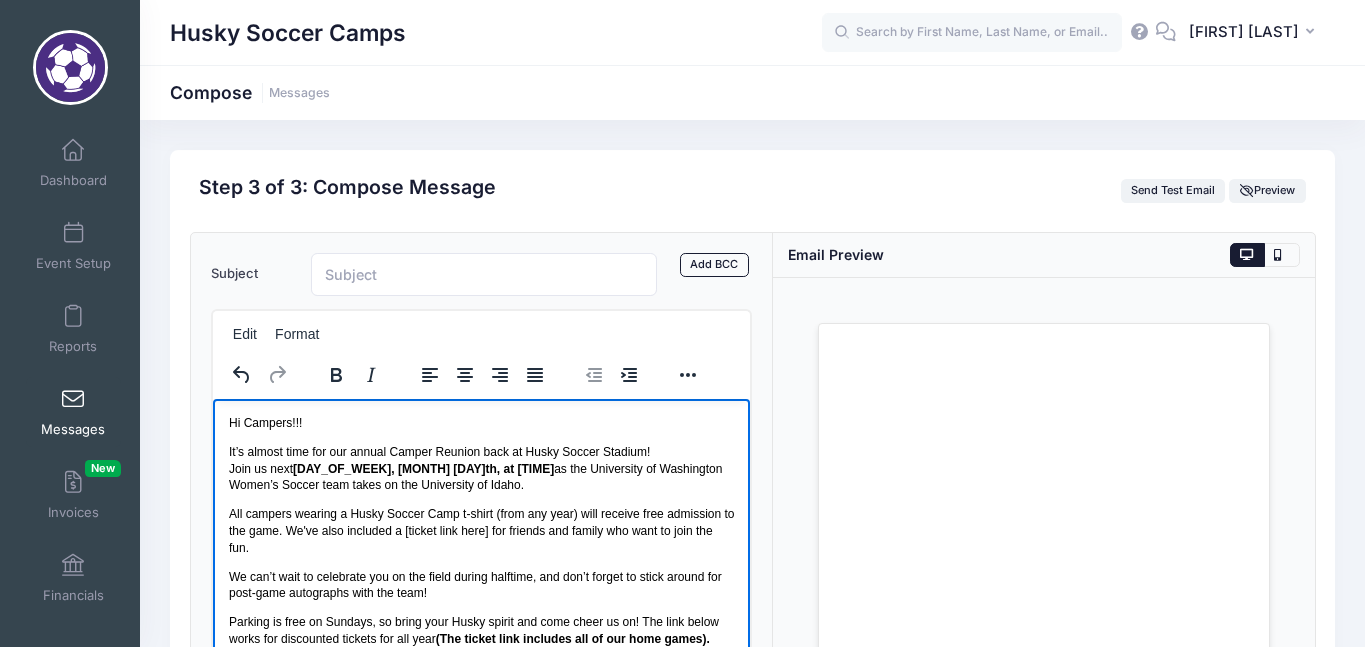 scroll, scrollTop: 123, scrollLeft: 0, axis: vertical 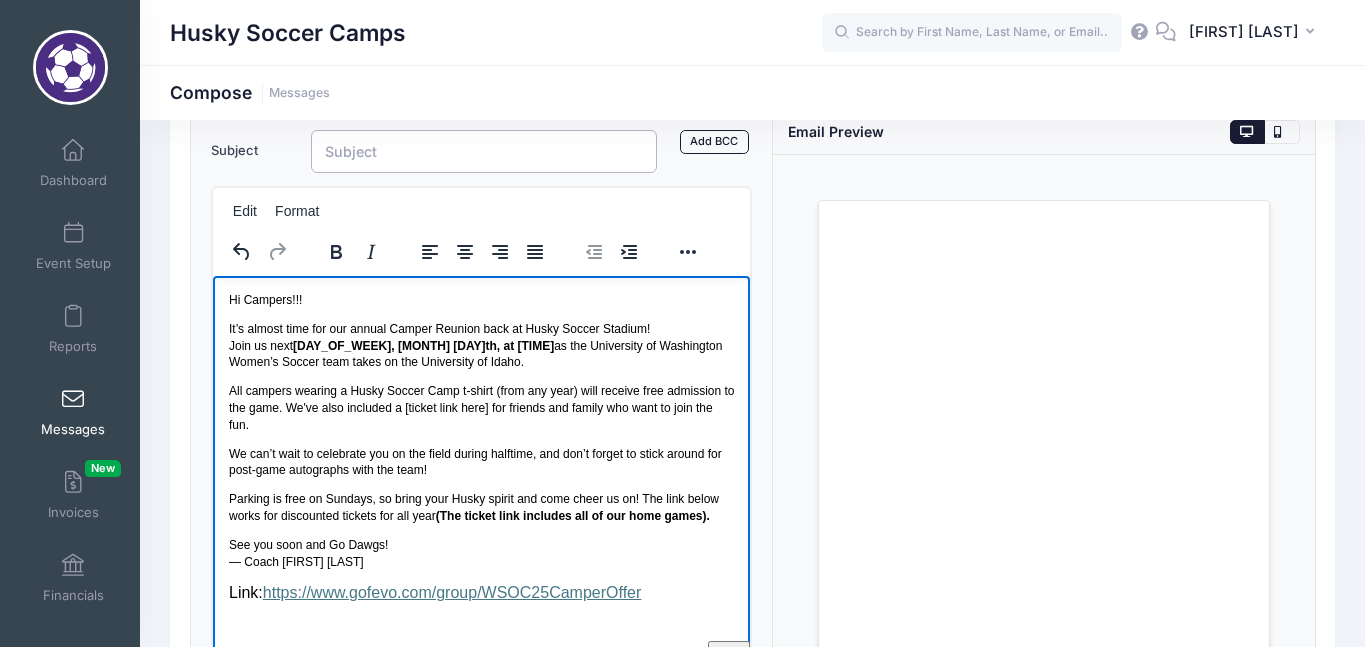 click on "Subject" at bounding box center (484, 151) 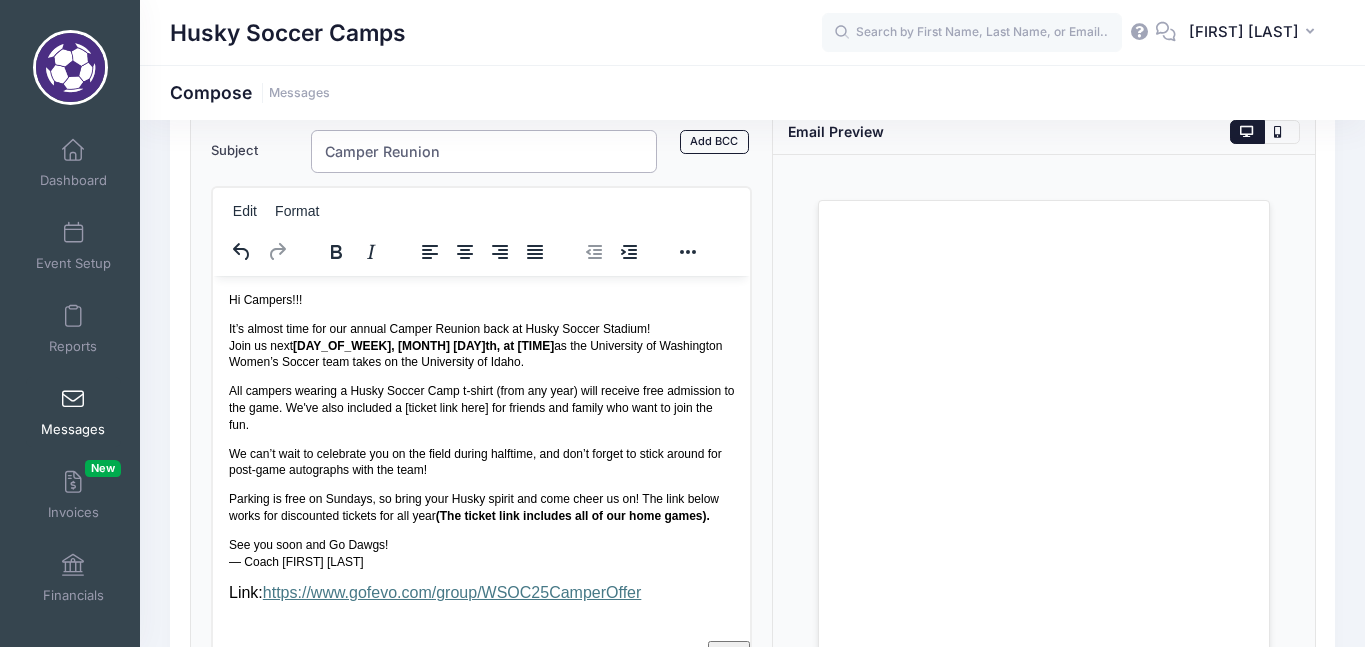 click on "Camper Reunion" at bounding box center (484, 151) 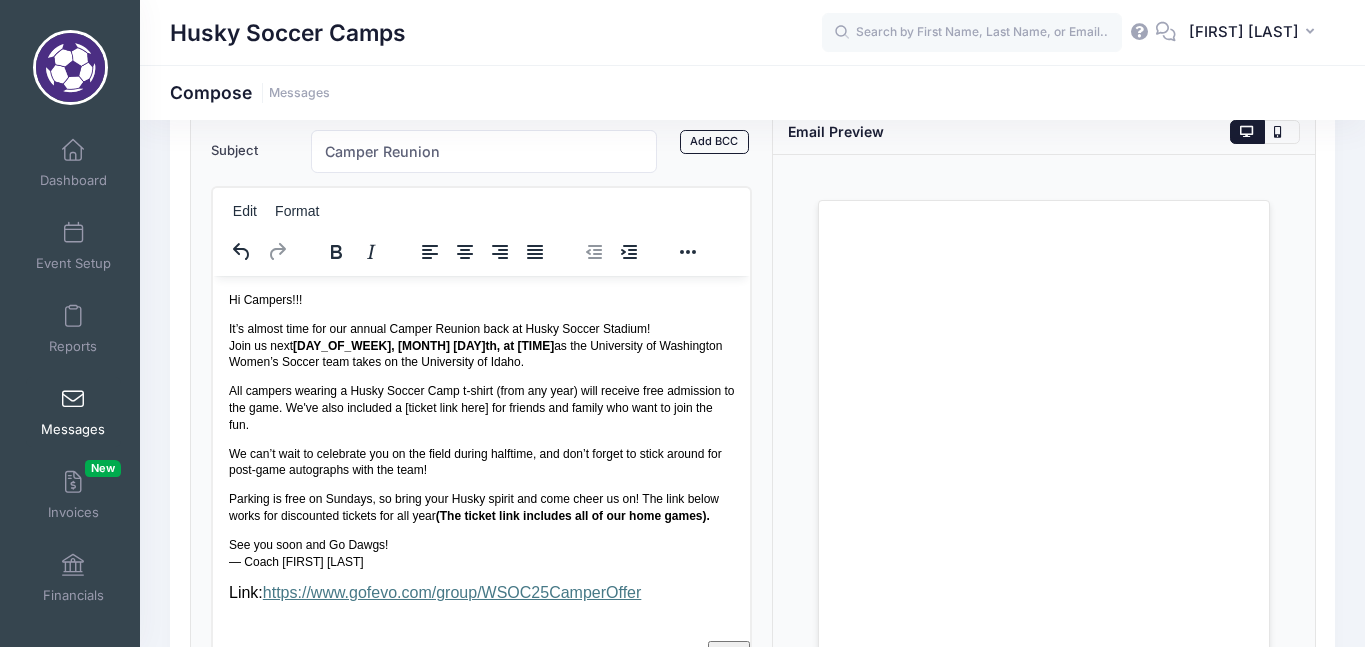 click on "Loading..." at bounding box center (1044, 464) 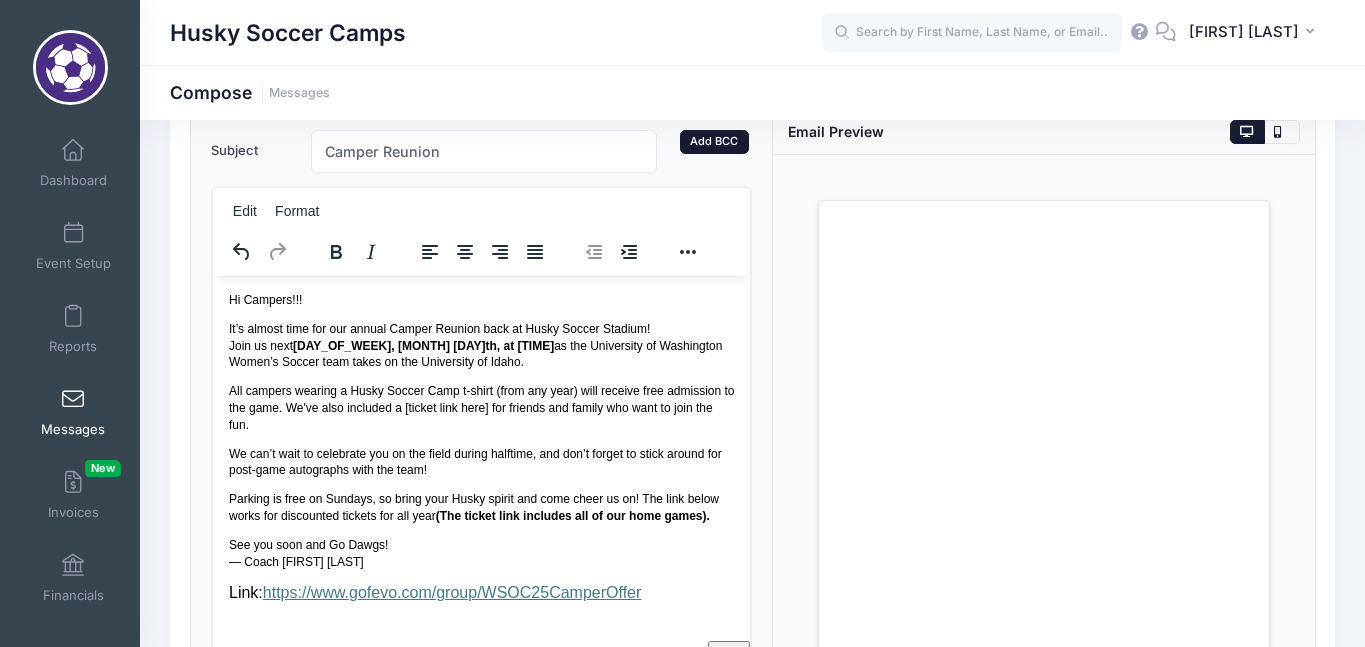click on "Add BCC" at bounding box center [714, 142] 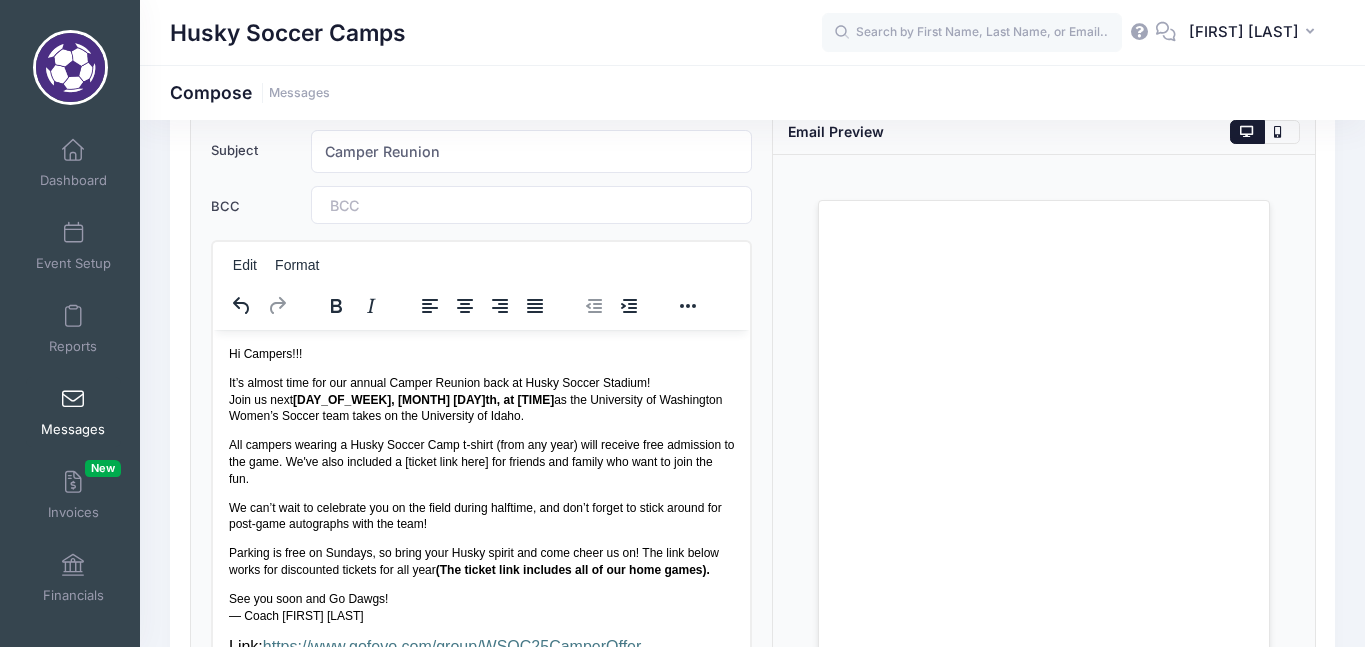 scroll, scrollTop: 0, scrollLeft: 0, axis: both 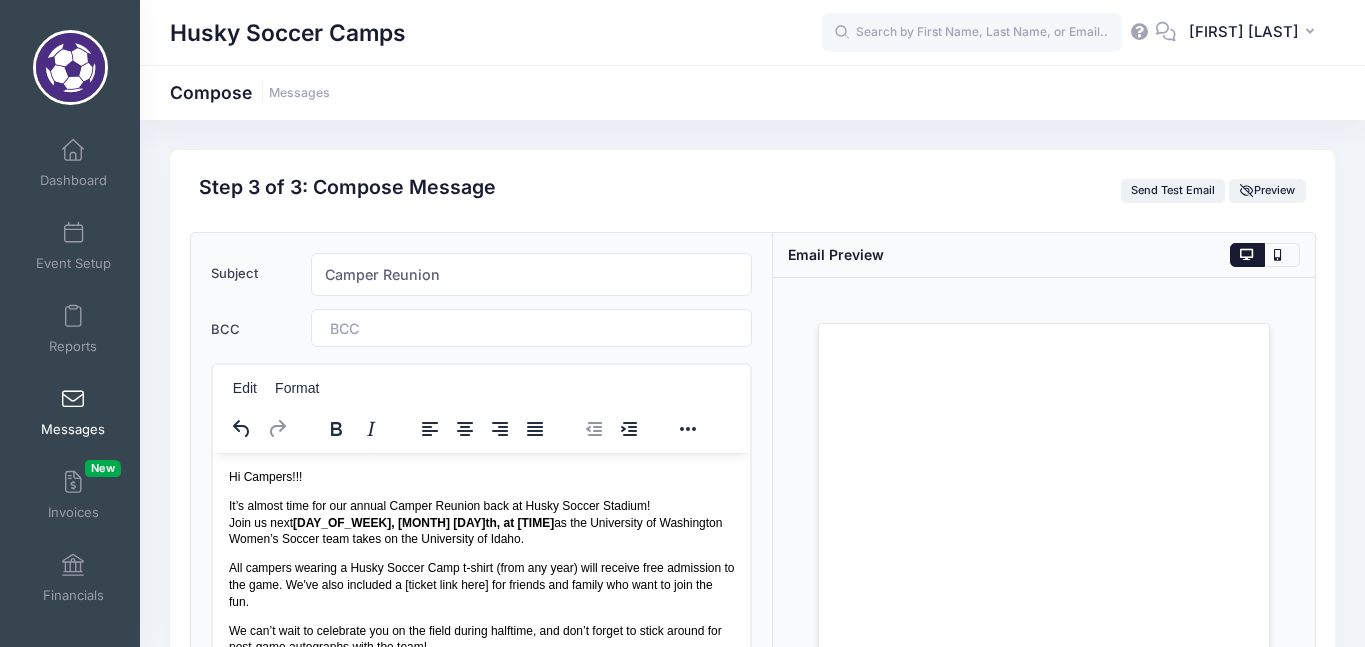 click at bounding box center [385, 328] 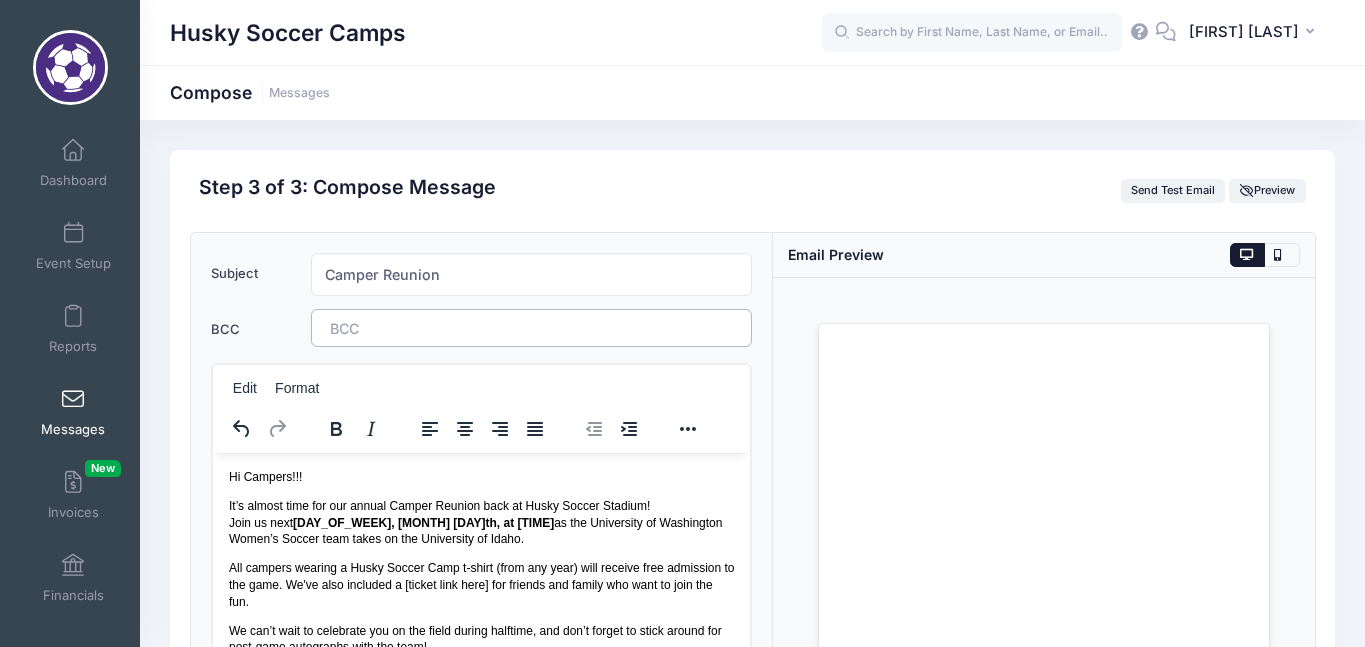 type 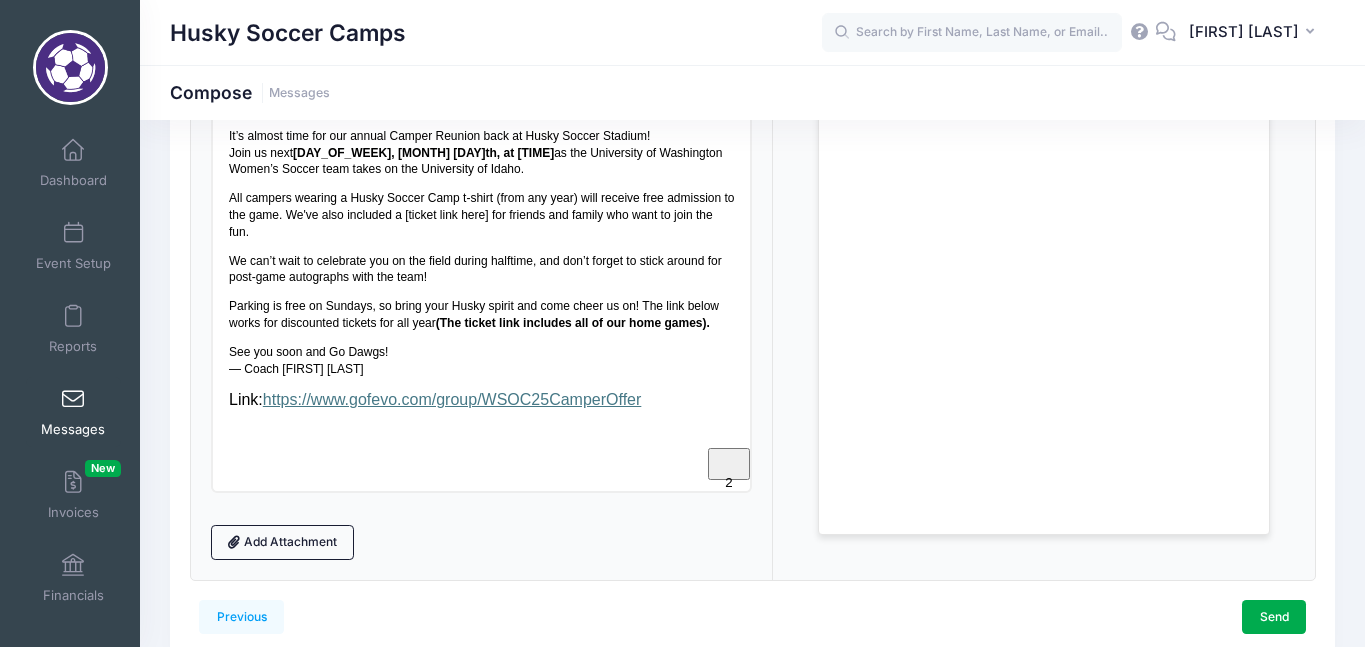 scroll, scrollTop: 408, scrollLeft: 0, axis: vertical 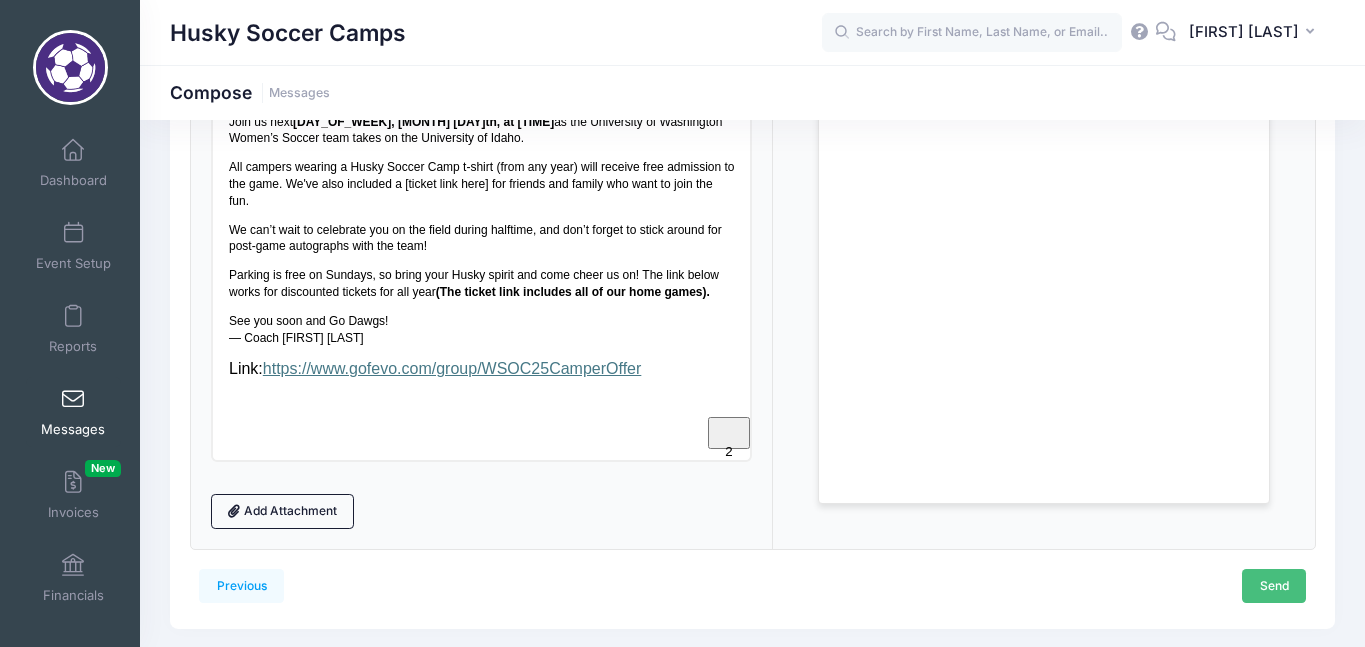 click on "Send" at bounding box center (1274, 586) 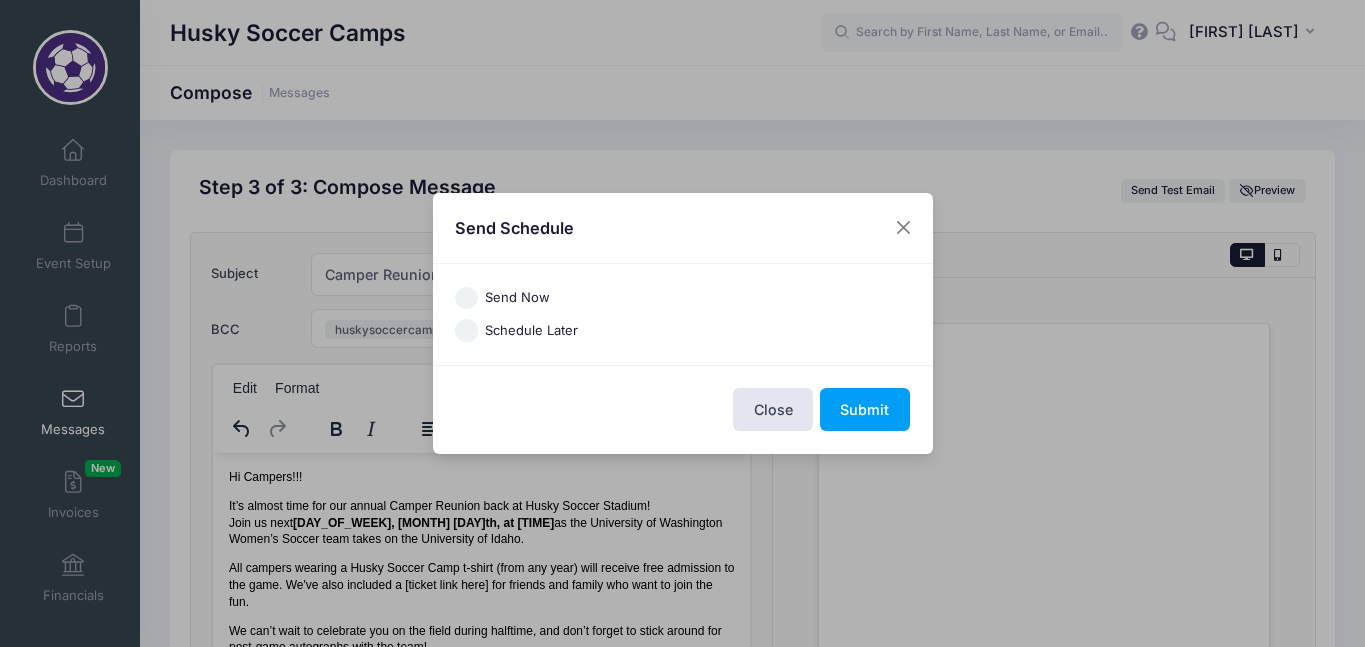 click on "Send Now" at bounding box center (466, 298) 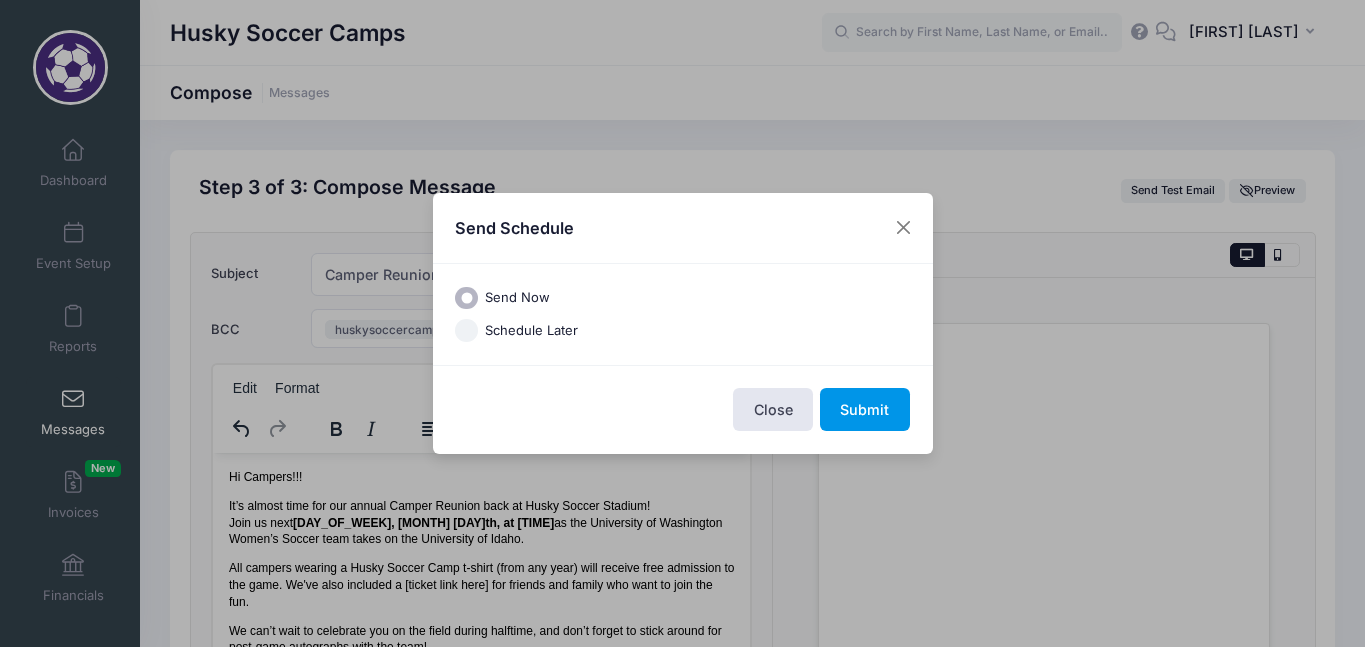 click on "Submit" at bounding box center [865, 409] 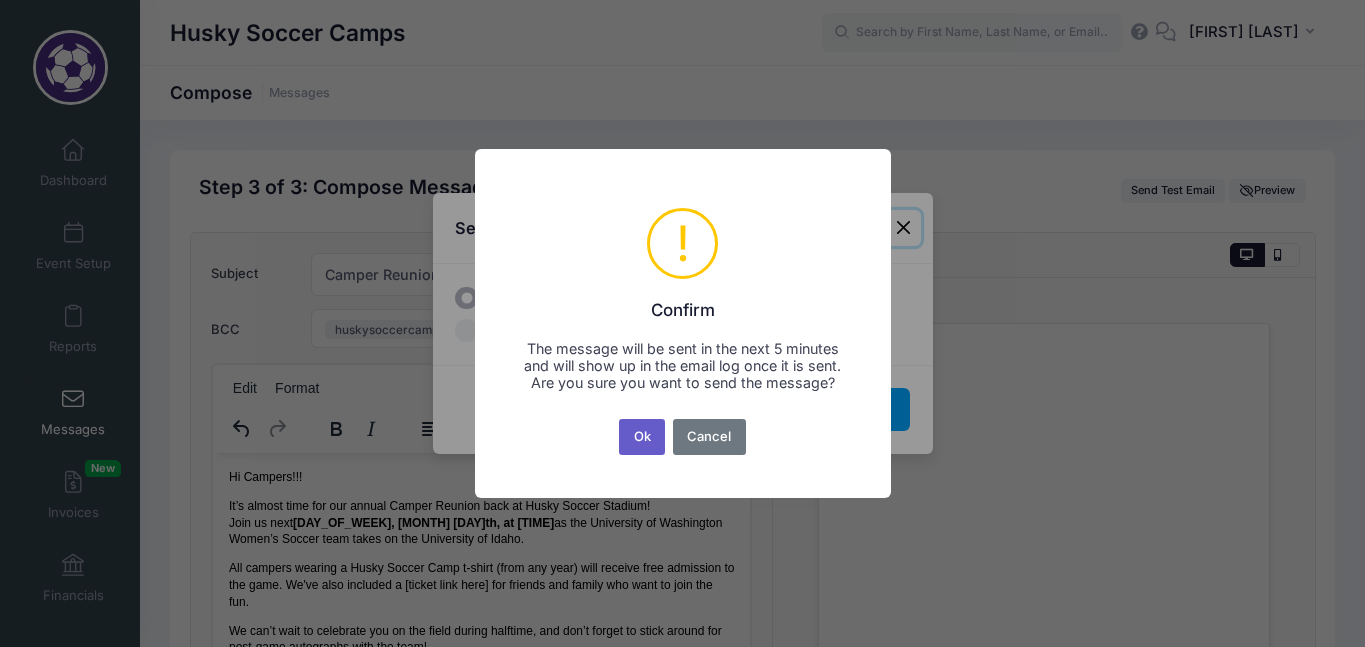 click on "Ok" at bounding box center [642, 437] 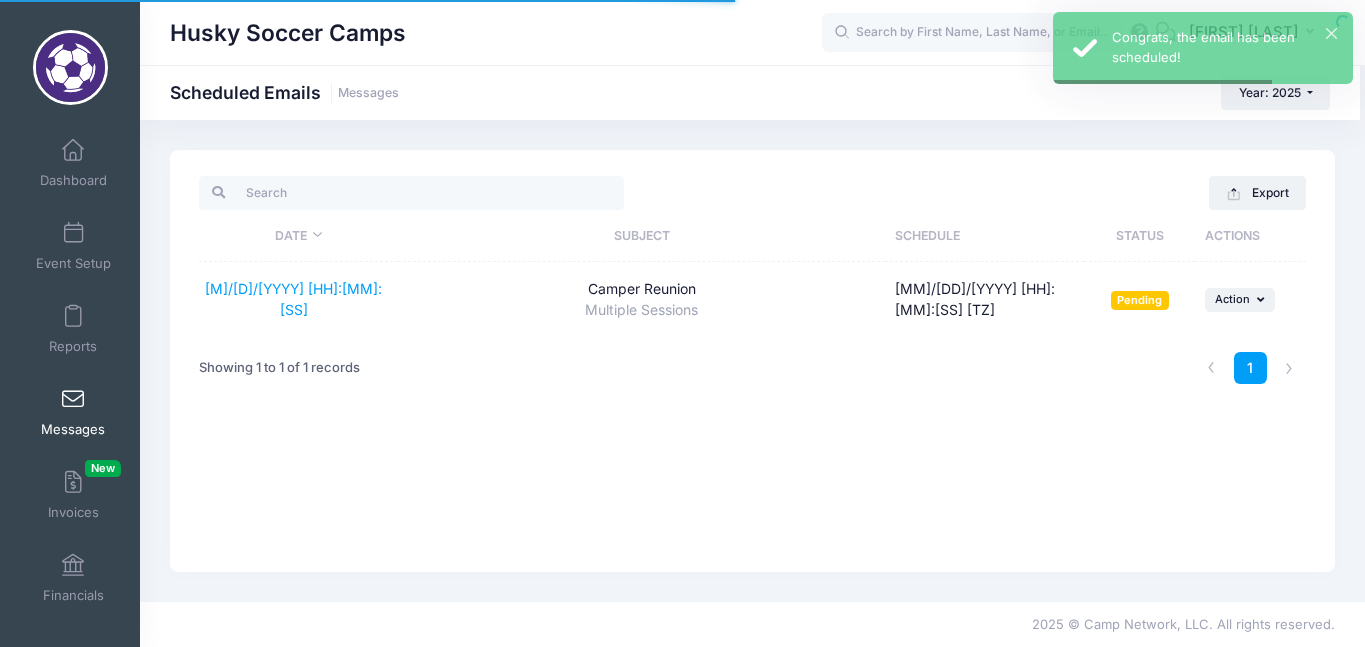 scroll, scrollTop: 0, scrollLeft: 0, axis: both 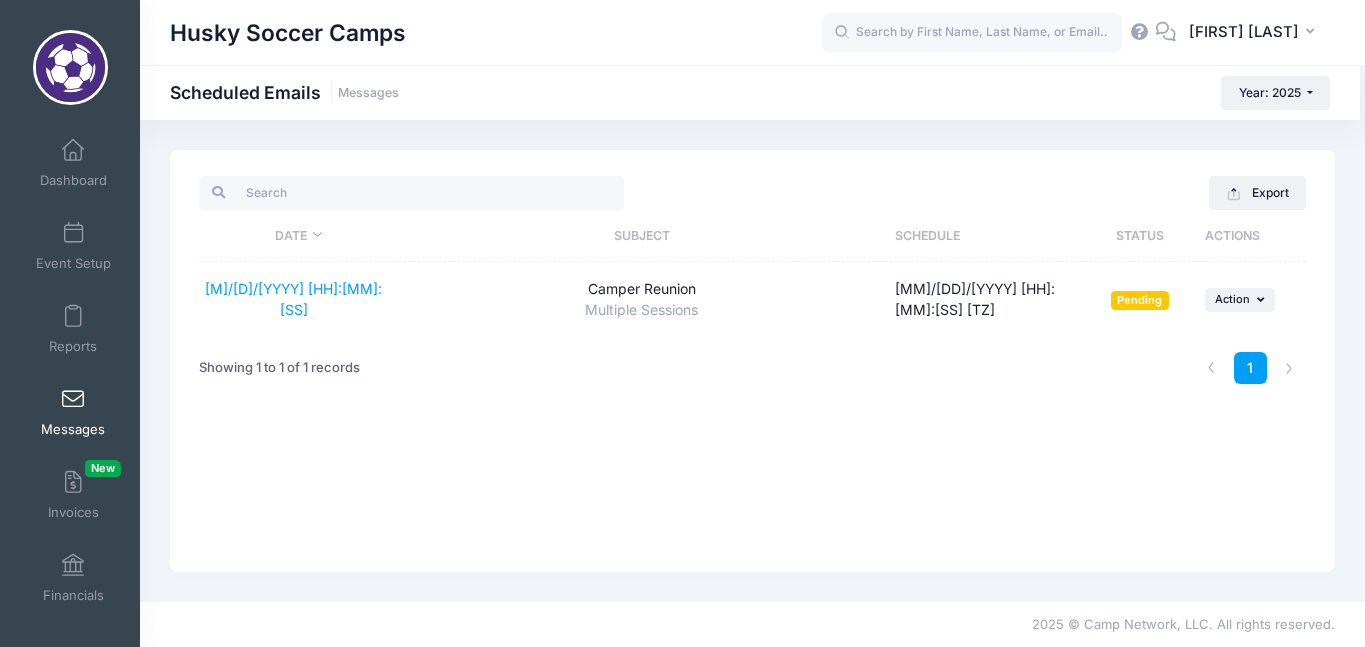 click on "Export
Date Subject Schedule Status Actions
[MM]/[DD]/[YYYY] [HH]:[MM]:[SS] Camper Reunion Multiple Sessions [MM]/[DD]/[YYYY] [HH]:[MM]:[SS] [TZ] Pending
... Action      Send Now
Reschedule
Delete
Showing 1 to 1 of 1 records 1" at bounding box center [752, 361] 